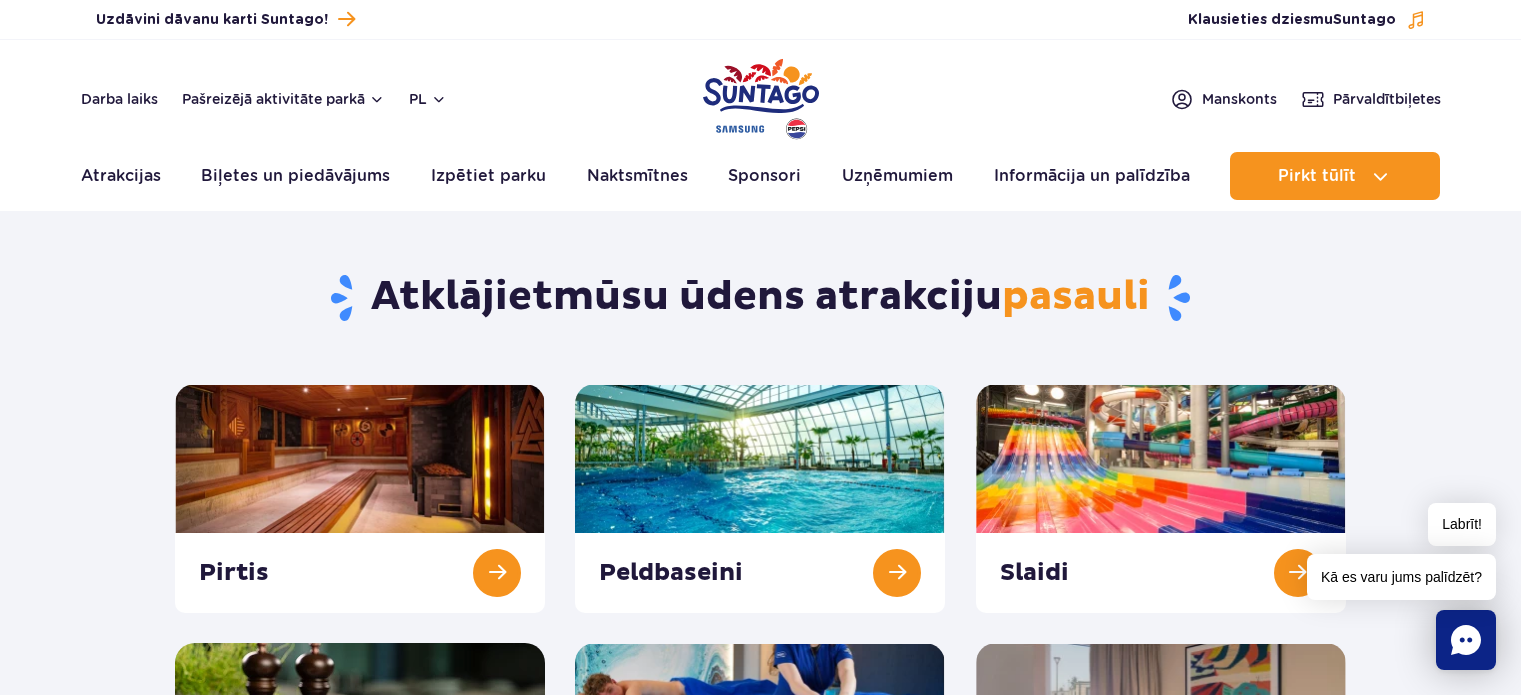 scroll, scrollTop: 0, scrollLeft: 0, axis: both 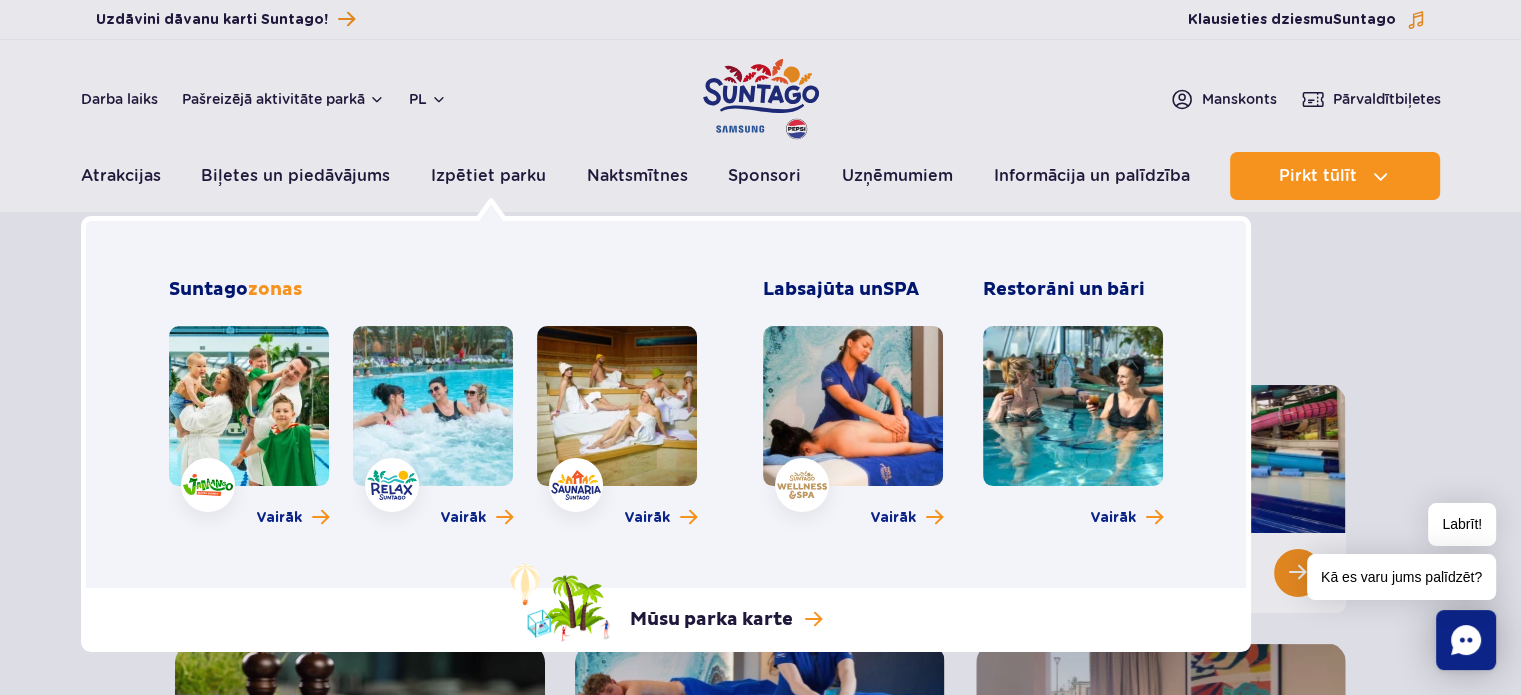 click at bounding box center (249, 406) 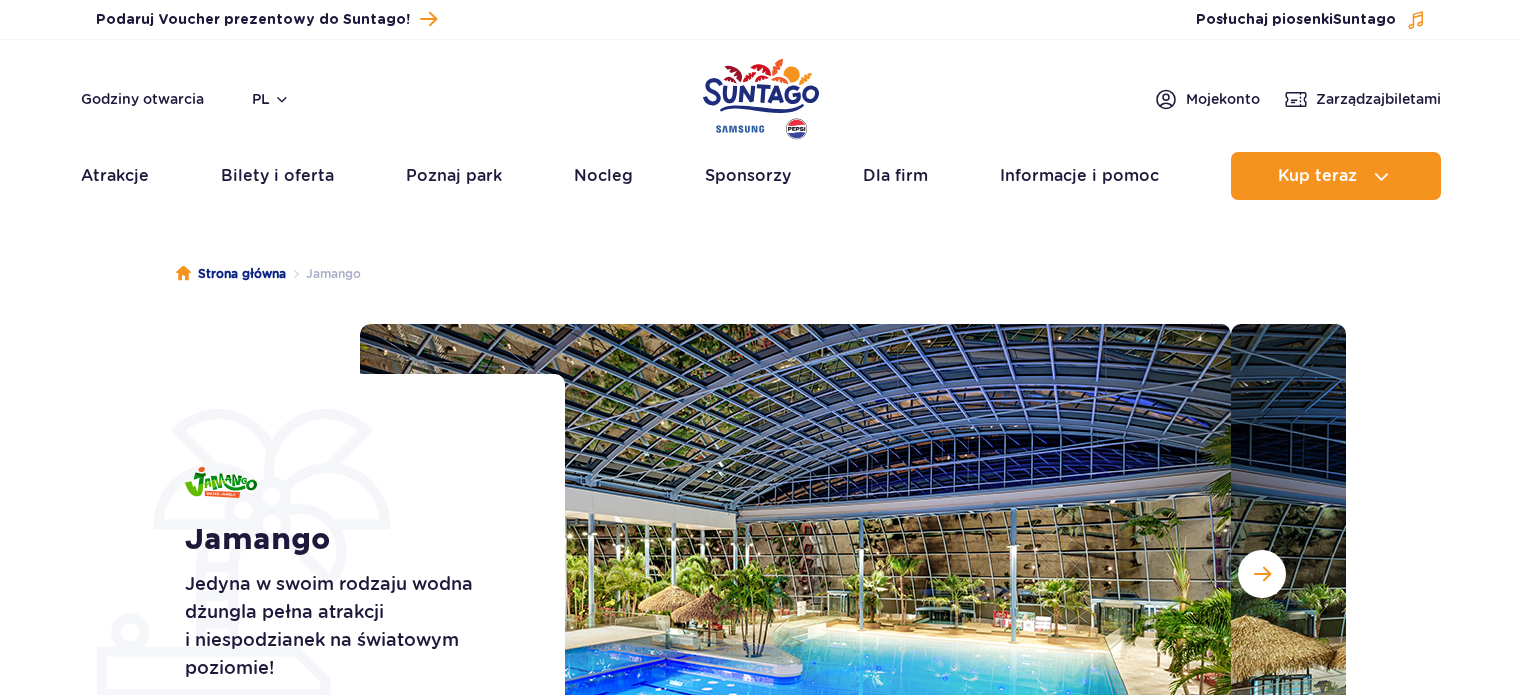 scroll, scrollTop: 0, scrollLeft: 0, axis: both 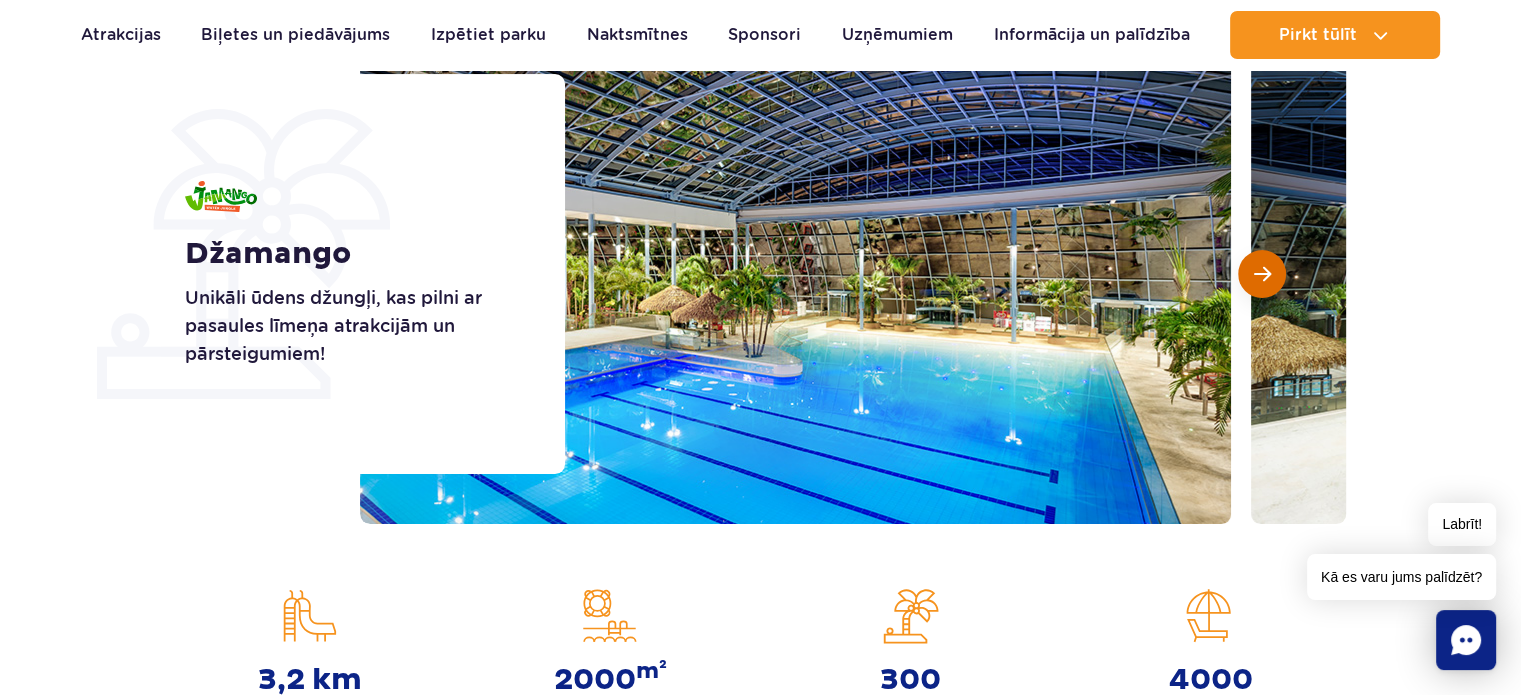 click at bounding box center [1262, 274] 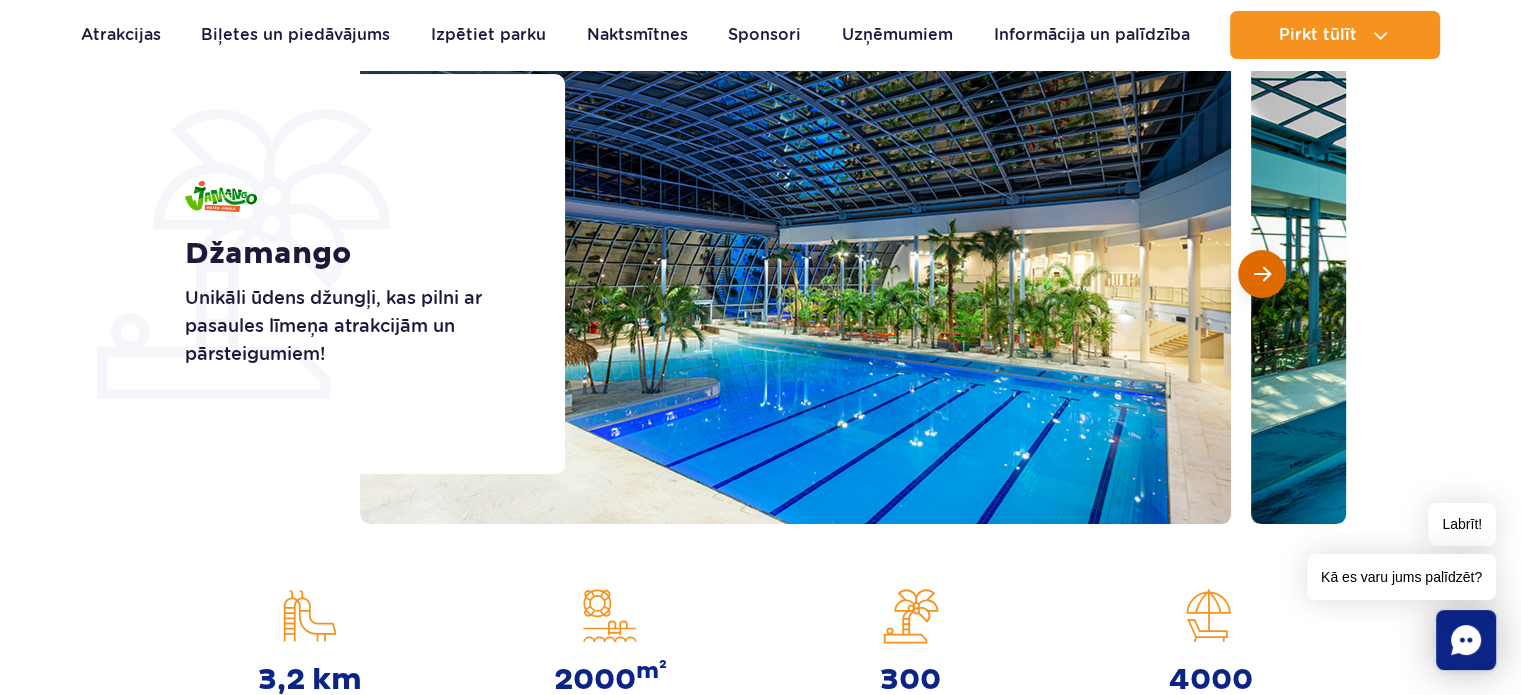 click at bounding box center [1262, 274] 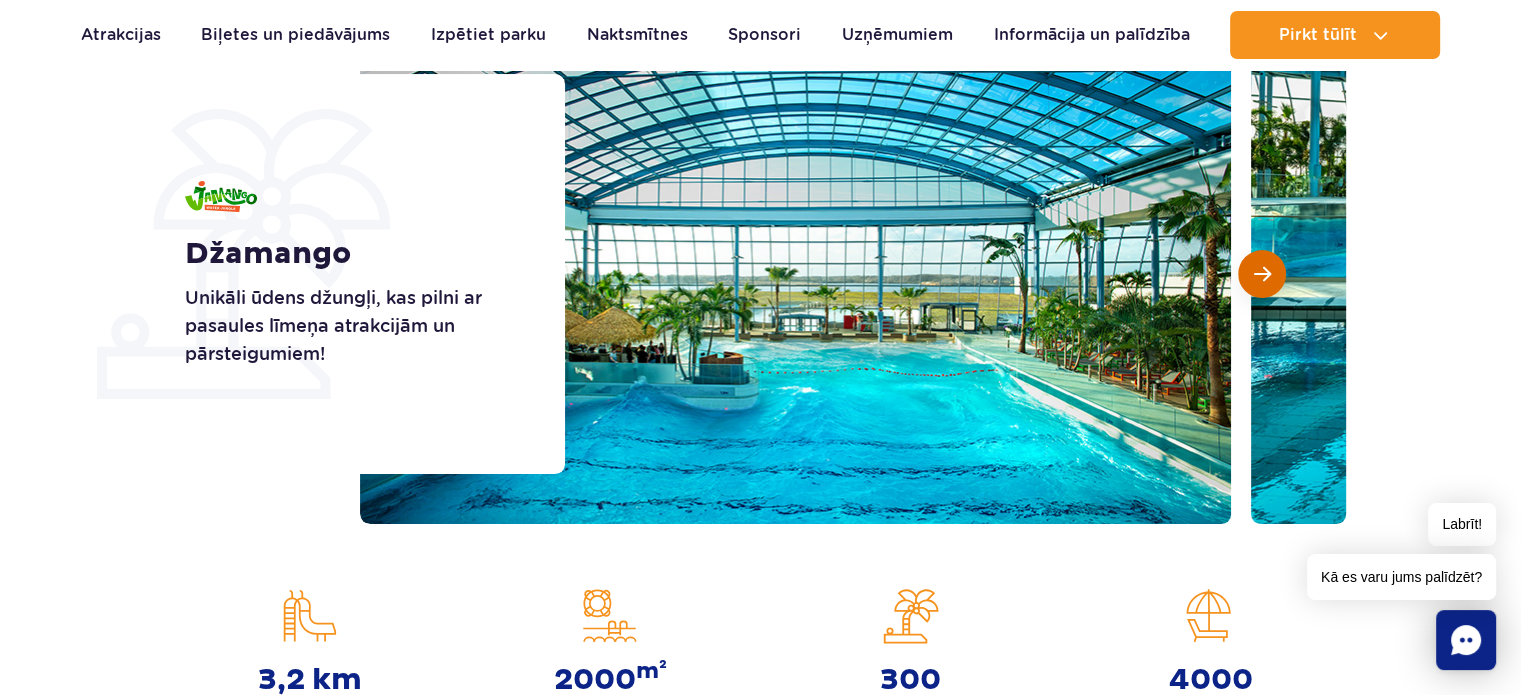 click at bounding box center [1262, 274] 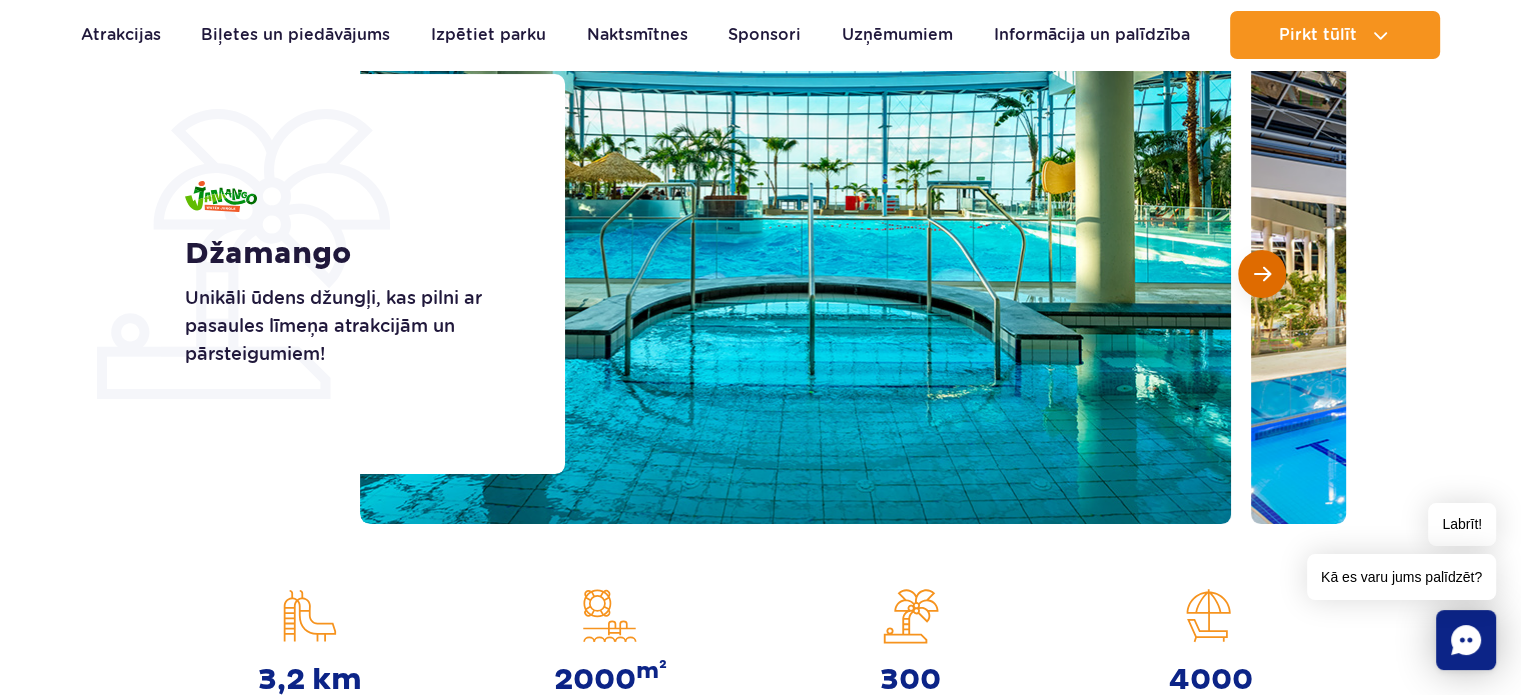 click at bounding box center (1262, 274) 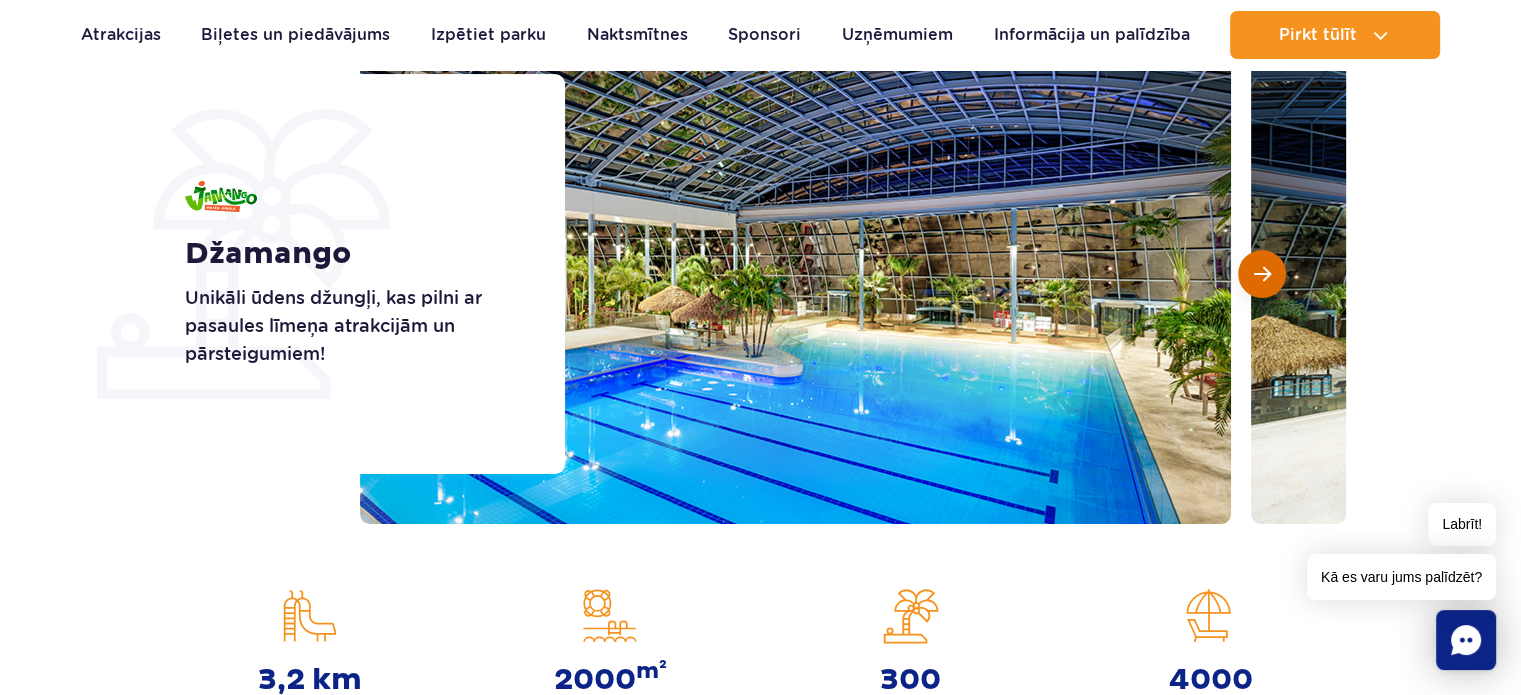 click at bounding box center [1262, 274] 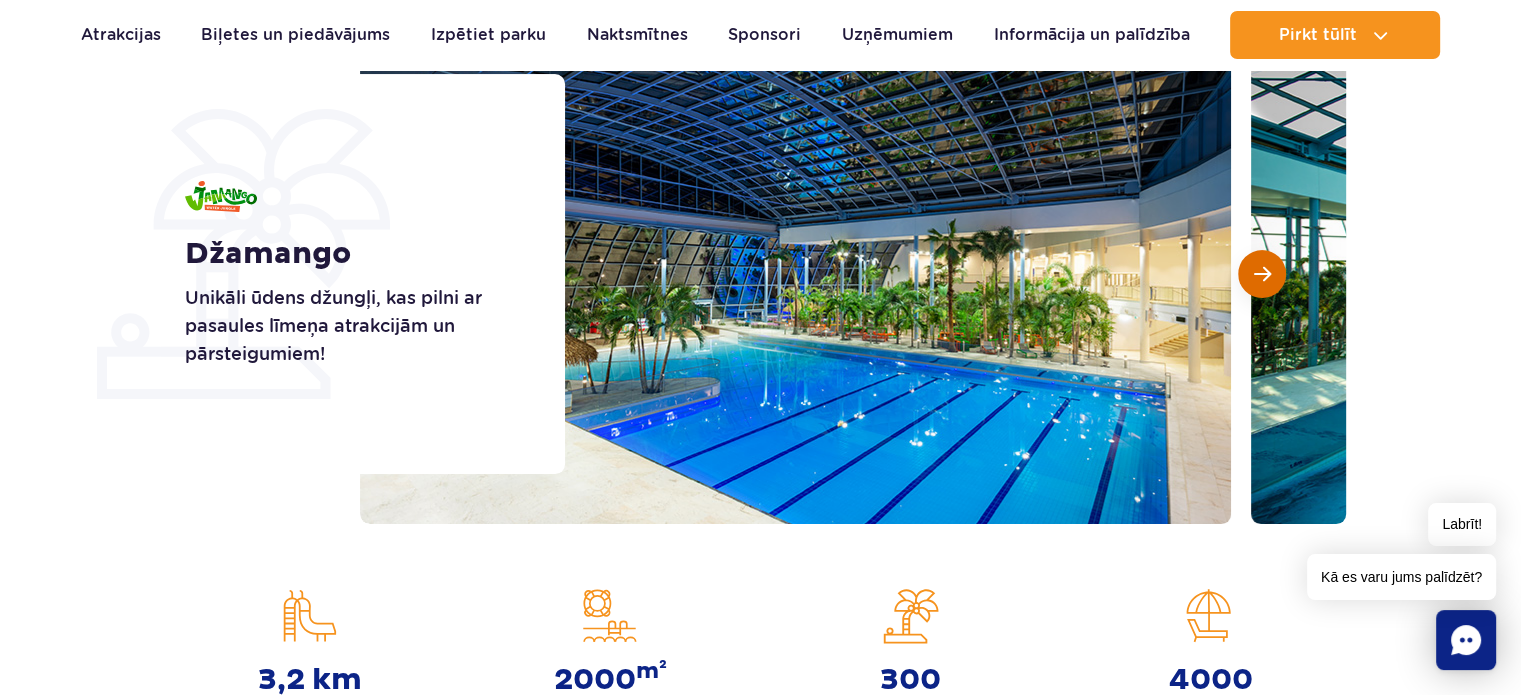 click at bounding box center [1262, 274] 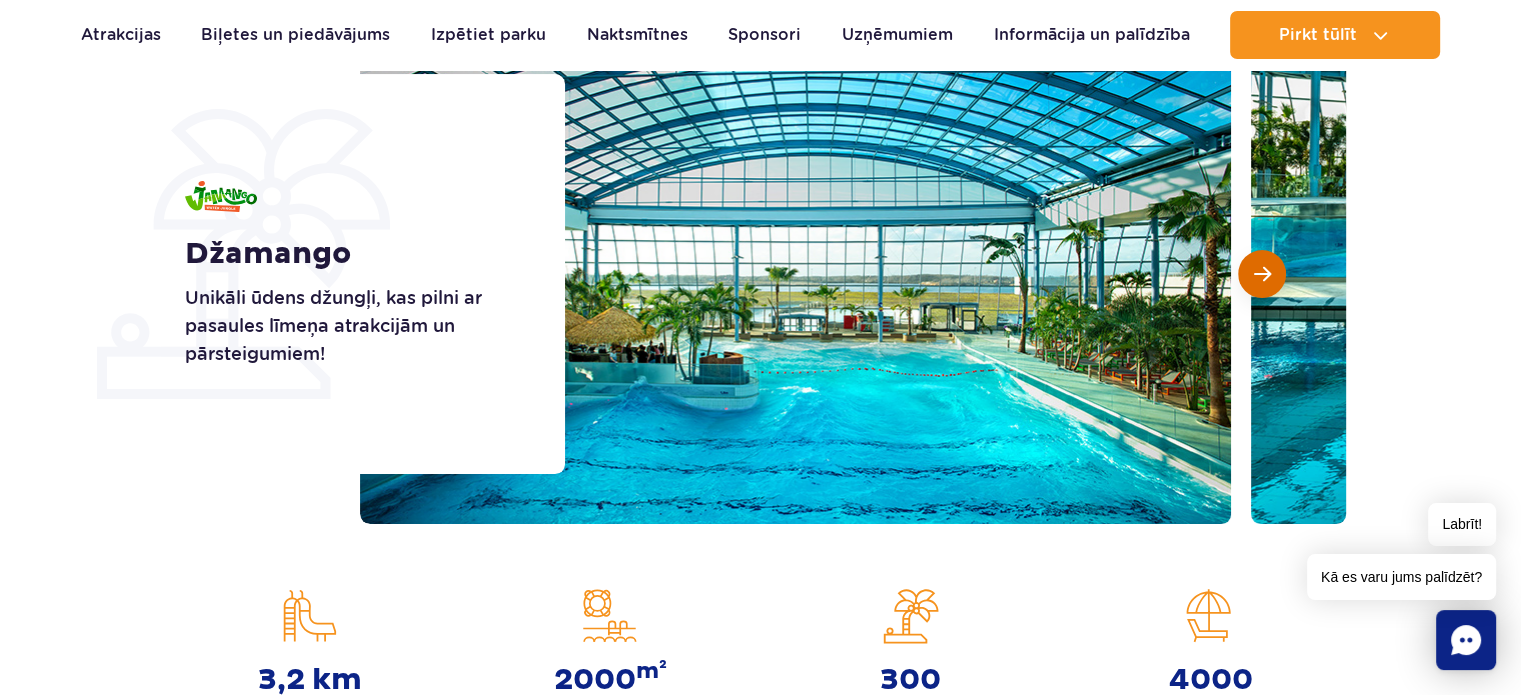 click at bounding box center [1262, 274] 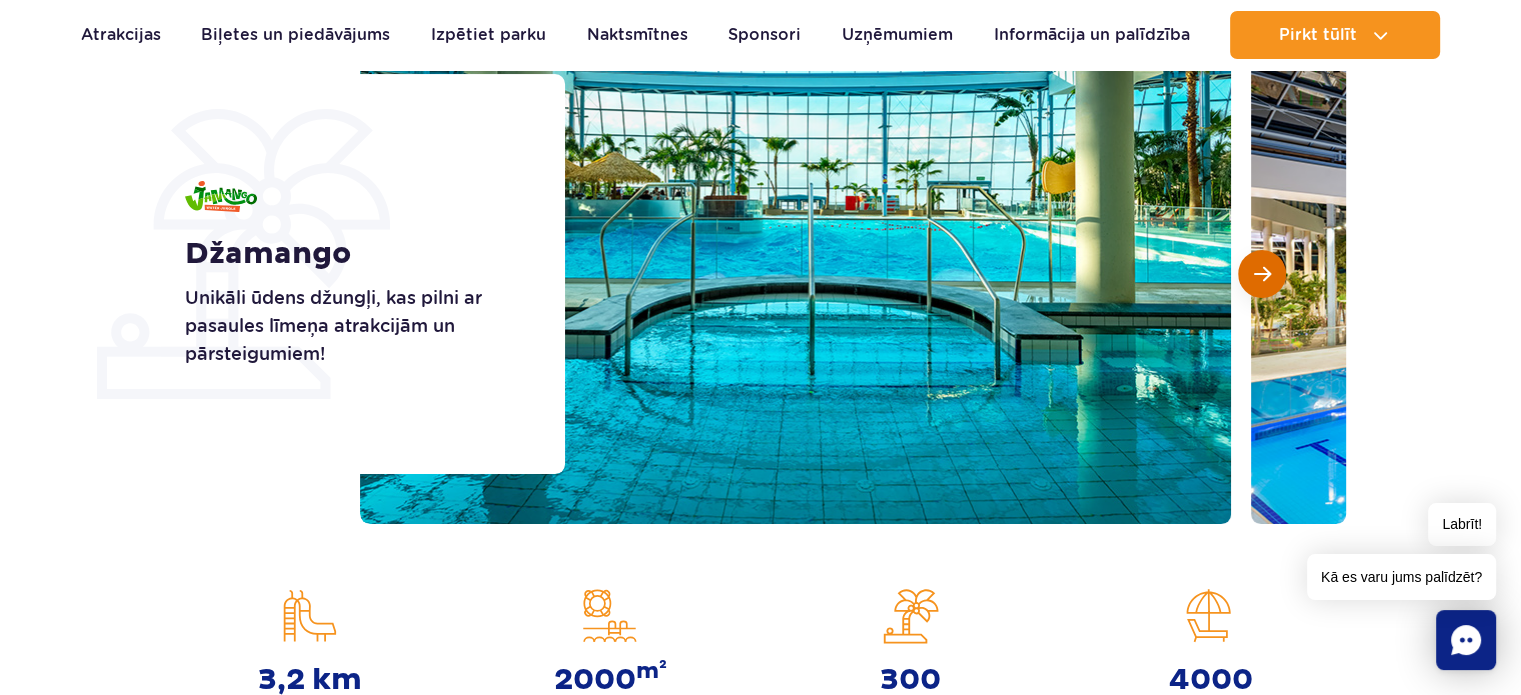 click at bounding box center (1262, 274) 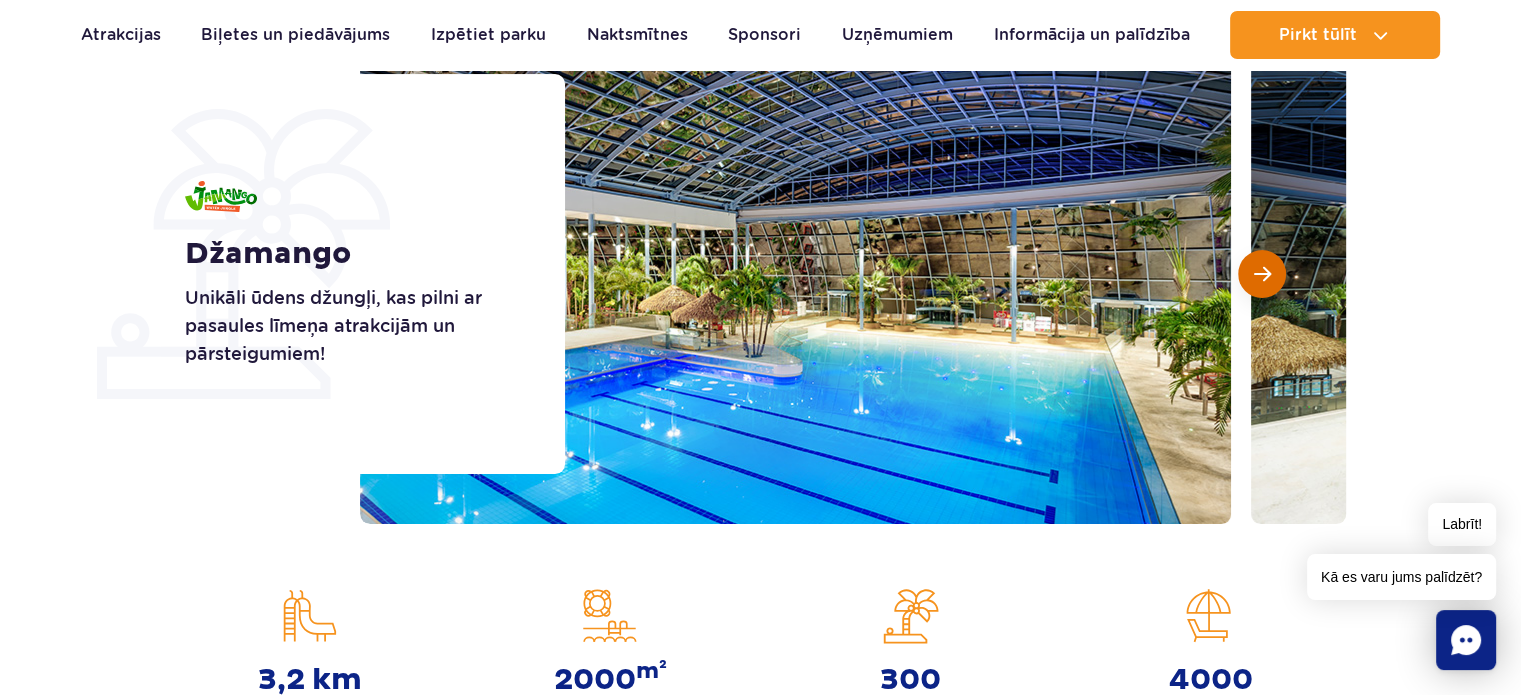click at bounding box center (1262, 274) 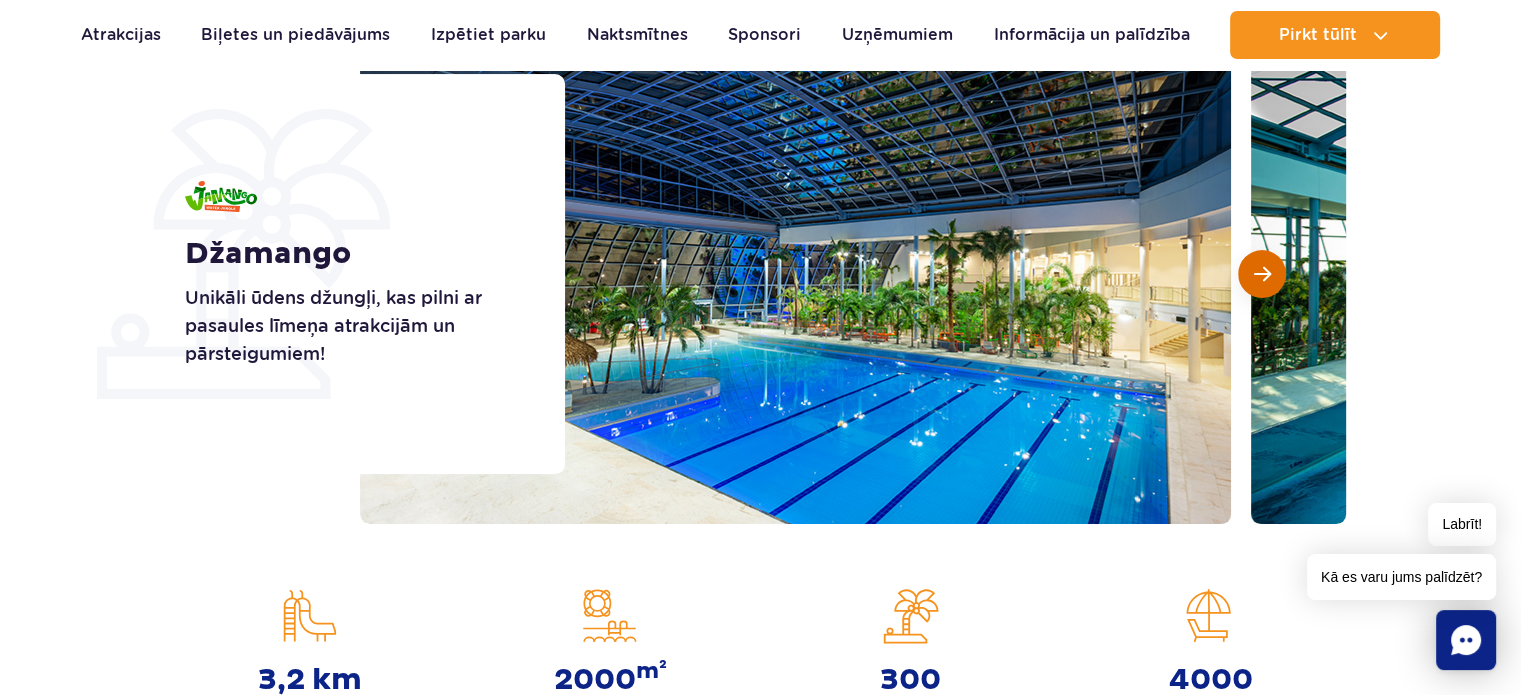 click at bounding box center (1262, 274) 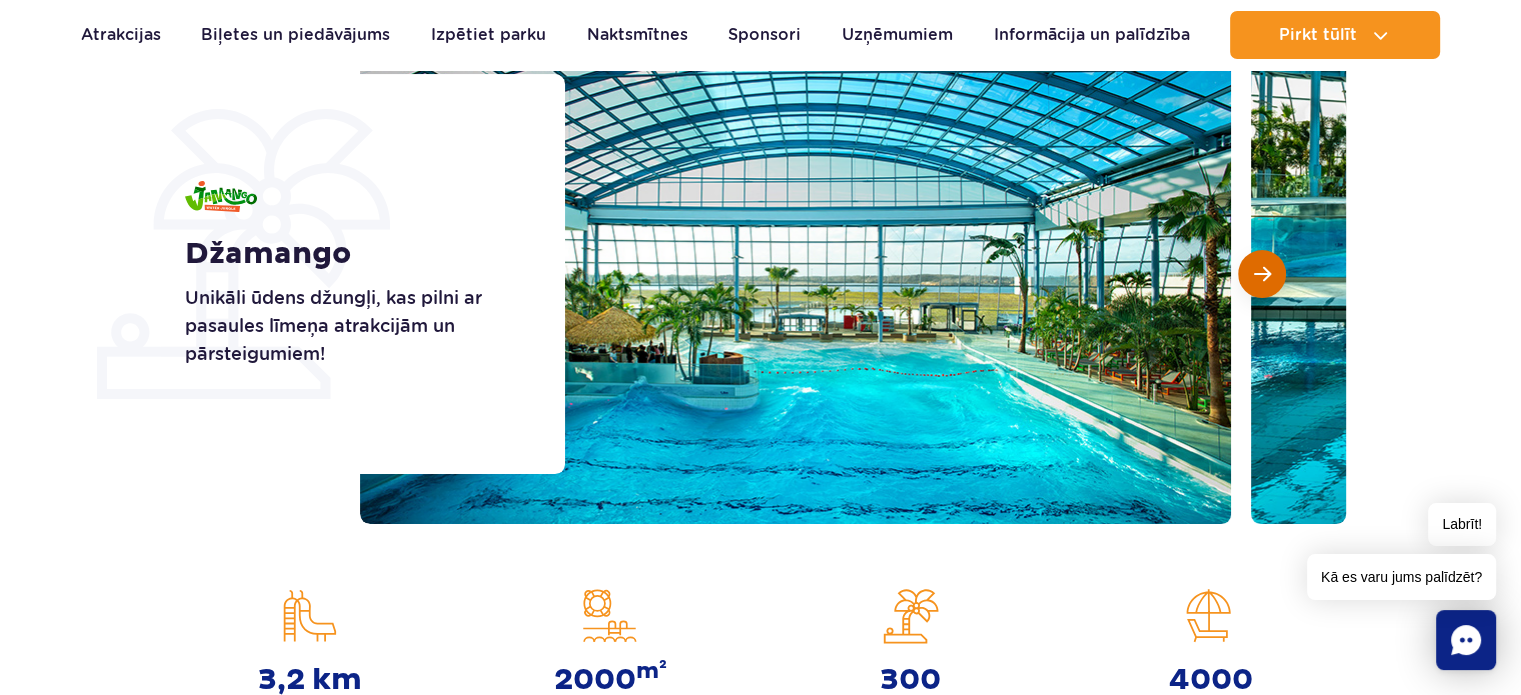 click at bounding box center [1262, 274] 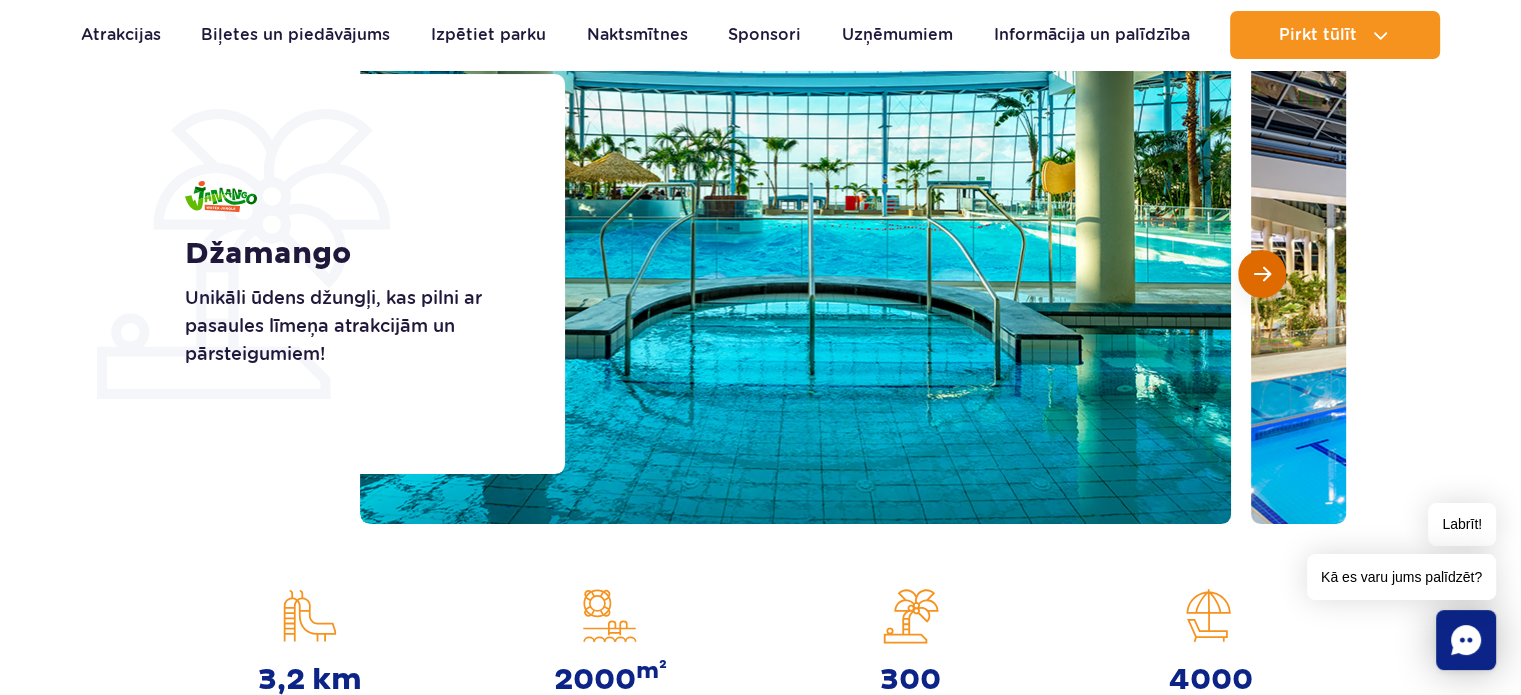 click at bounding box center [1262, 274] 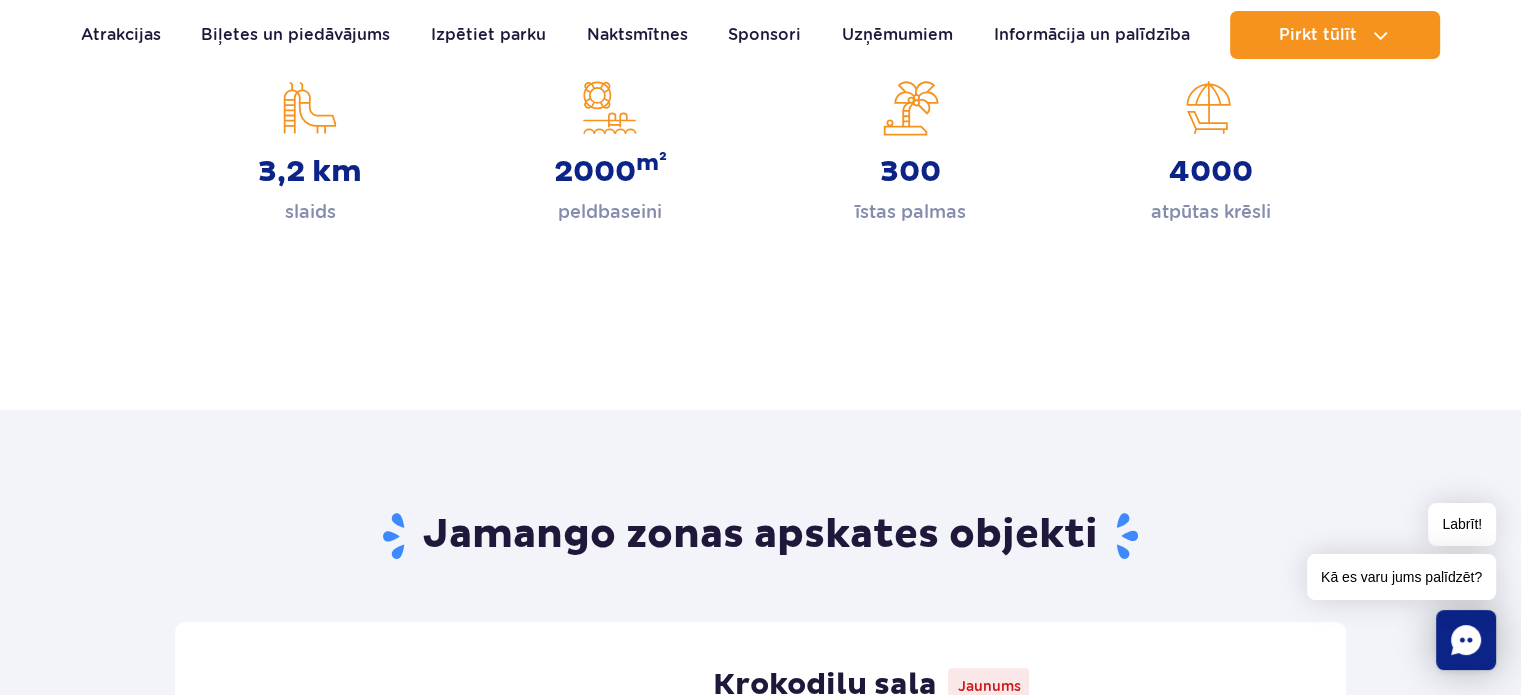 scroll, scrollTop: 700, scrollLeft: 0, axis: vertical 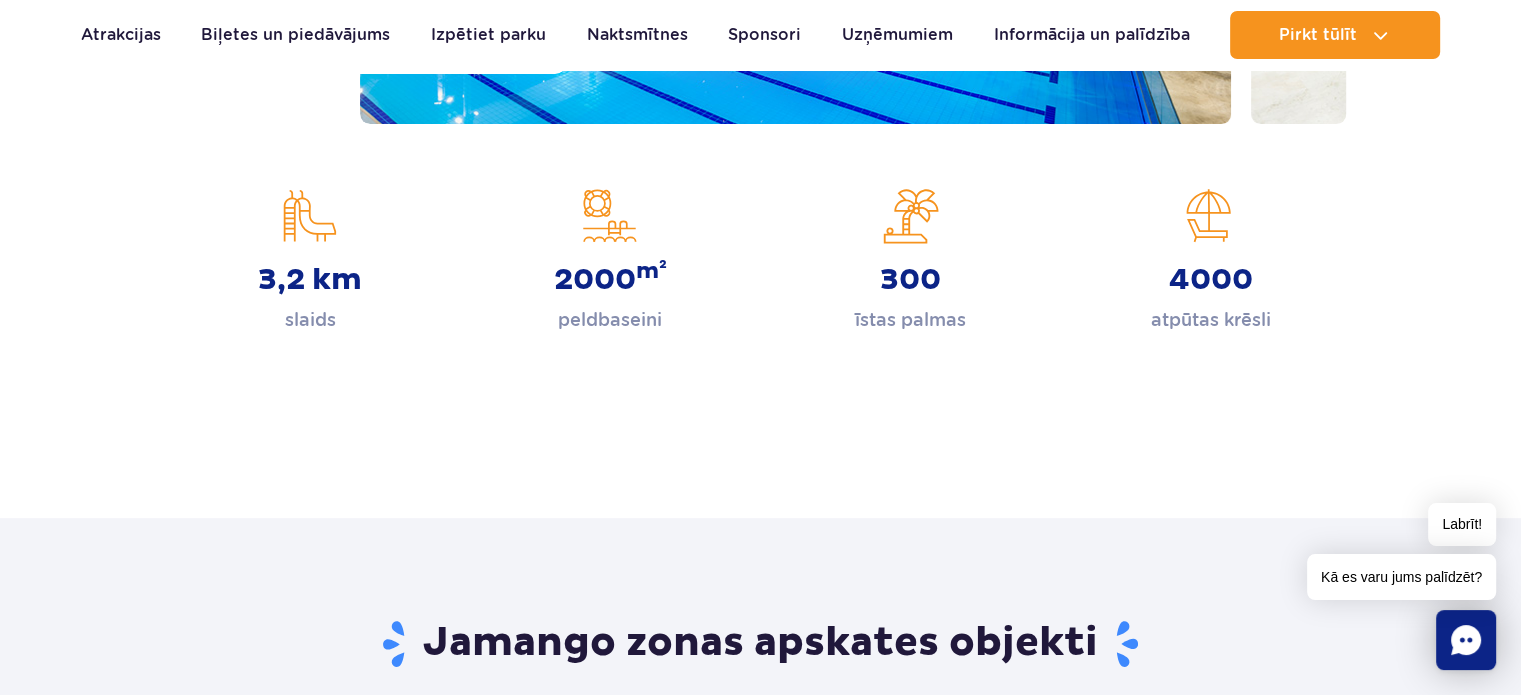 click on "3,2 km" at bounding box center [310, 279] 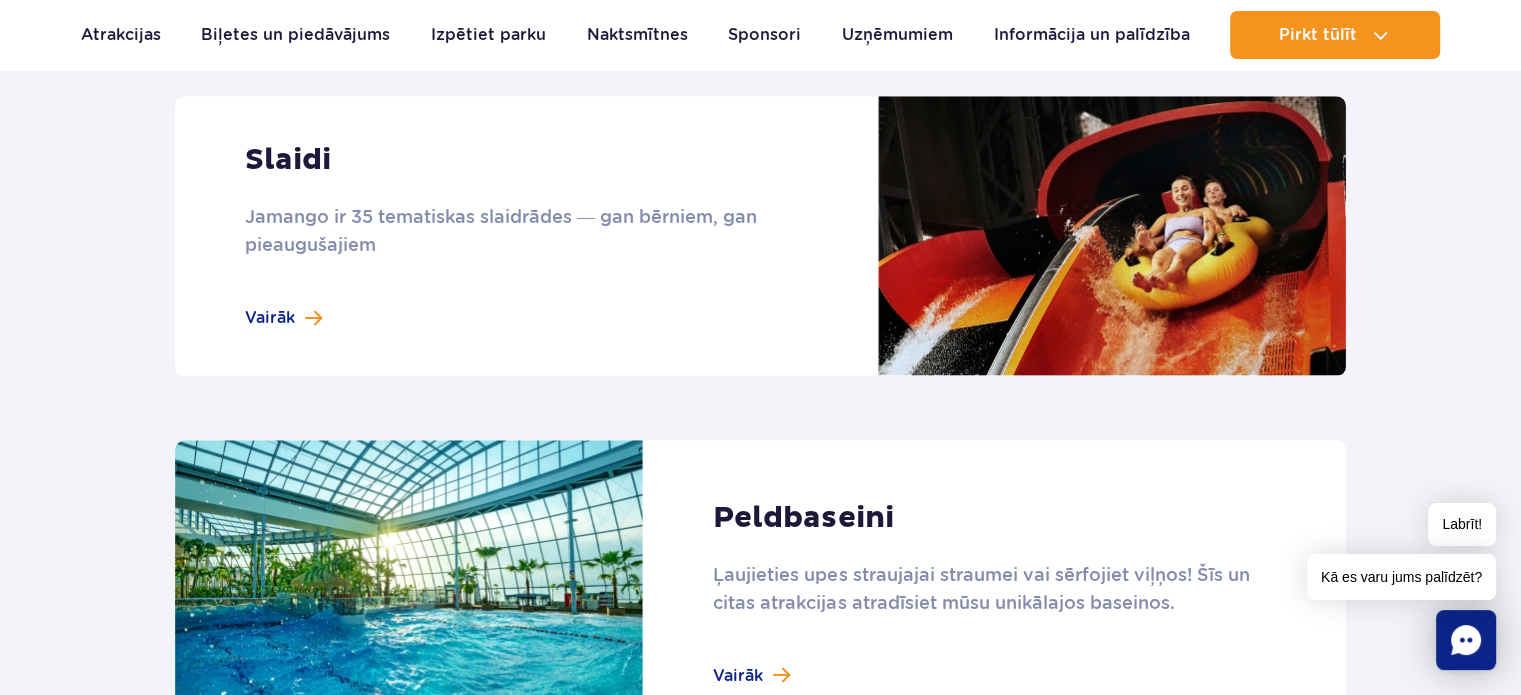 scroll, scrollTop: 1800, scrollLeft: 0, axis: vertical 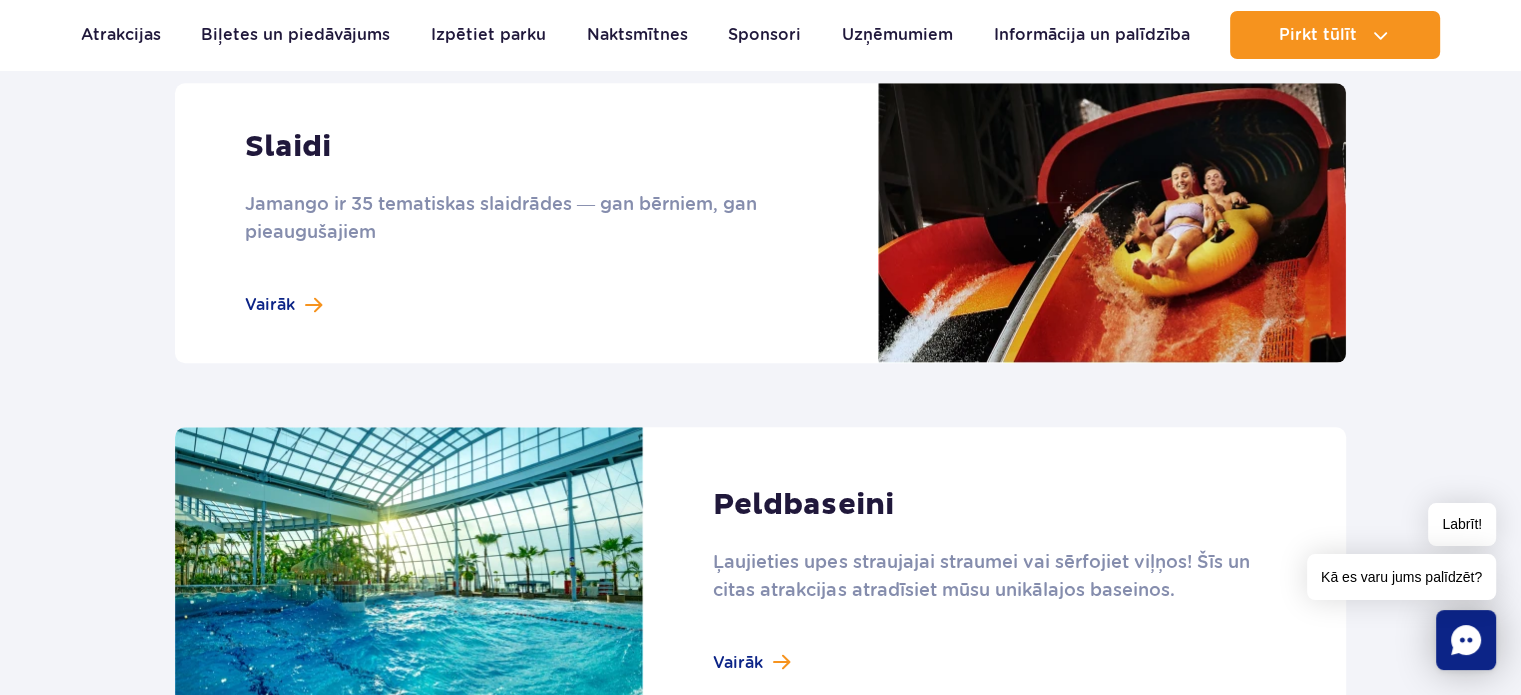 click at bounding box center [760, 223] 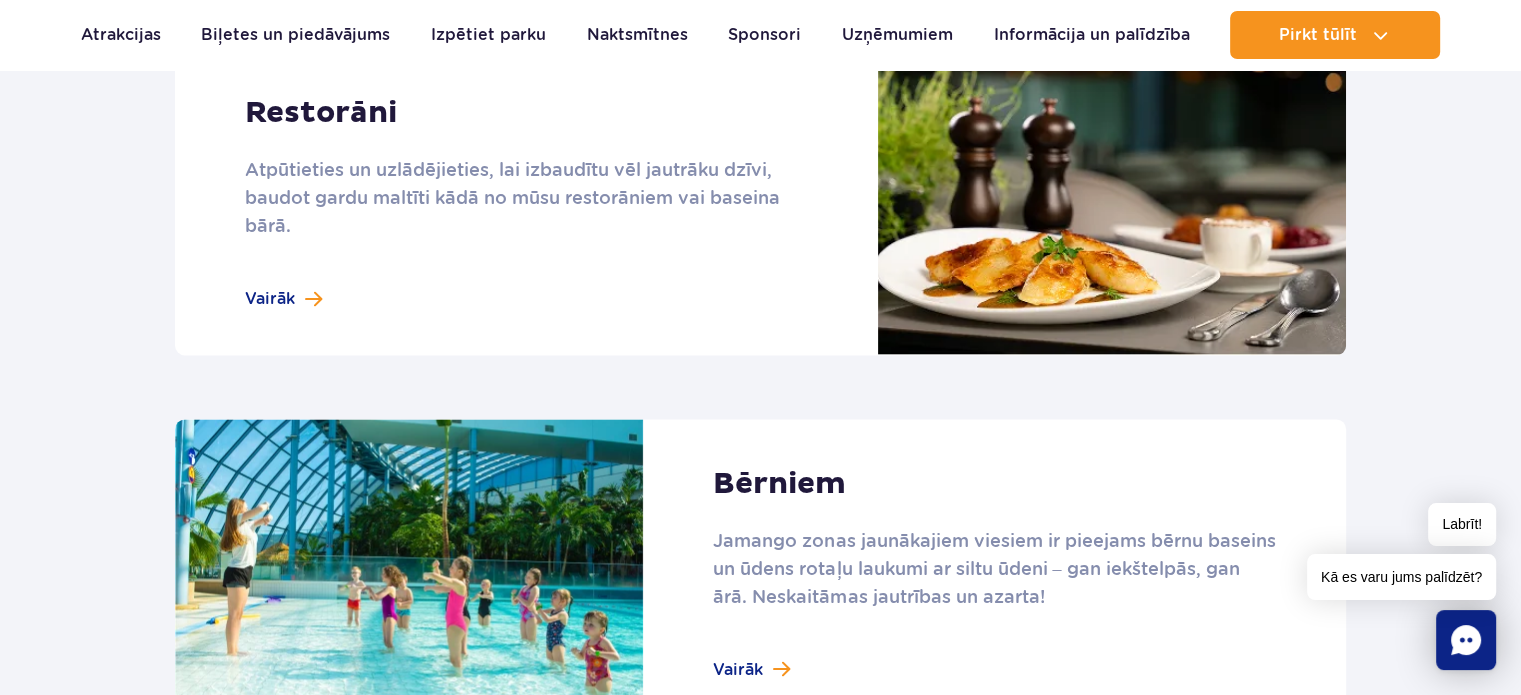 scroll, scrollTop: 2500, scrollLeft: 0, axis: vertical 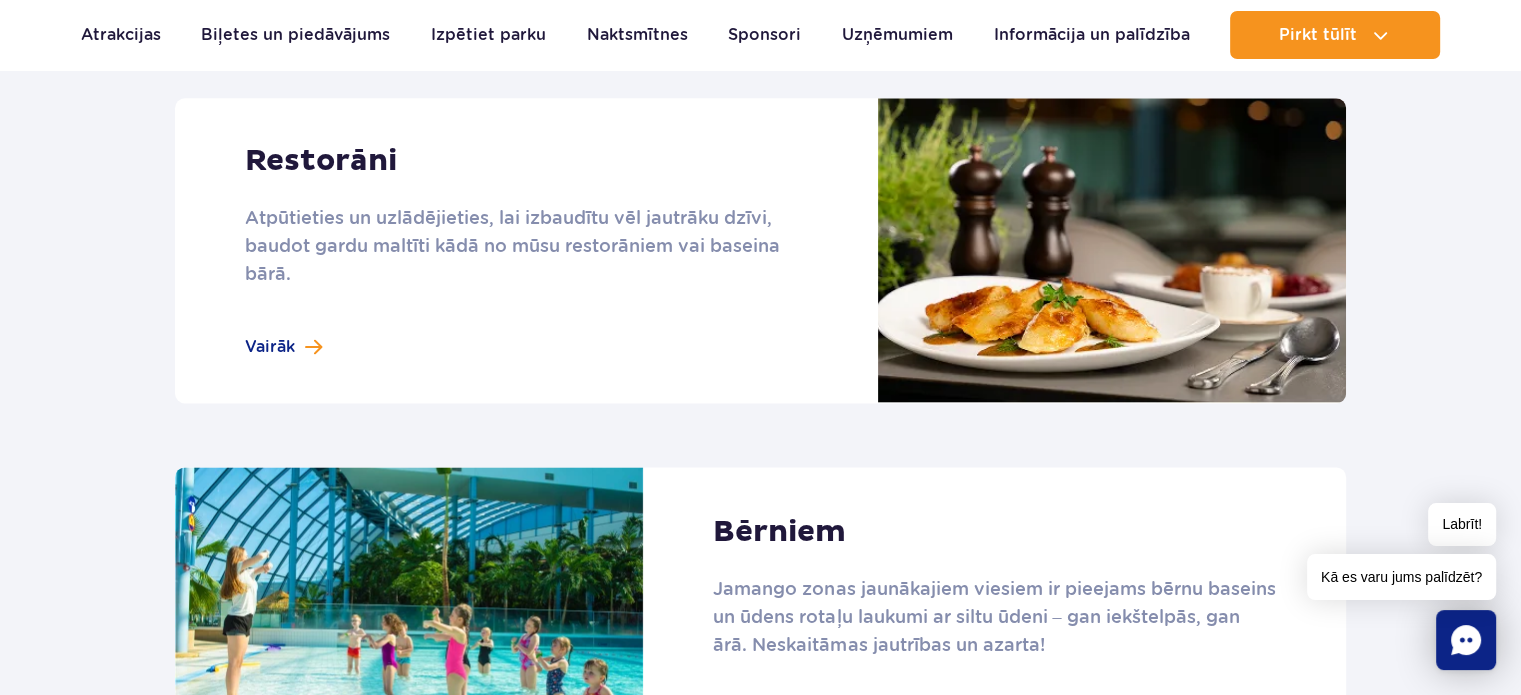 click at bounding box center (760, 250) 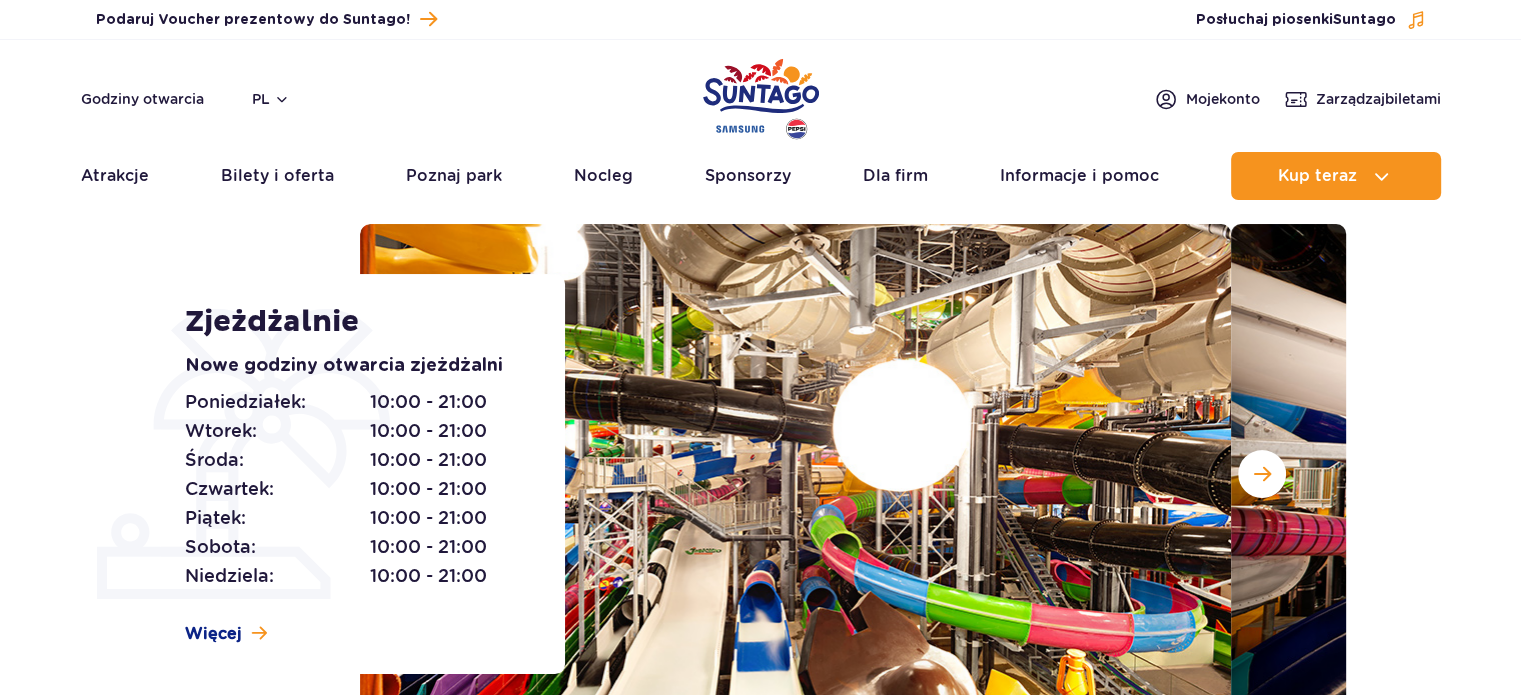 scroll, scrollTop: 100, scrollLeft: 0, axis: vertical 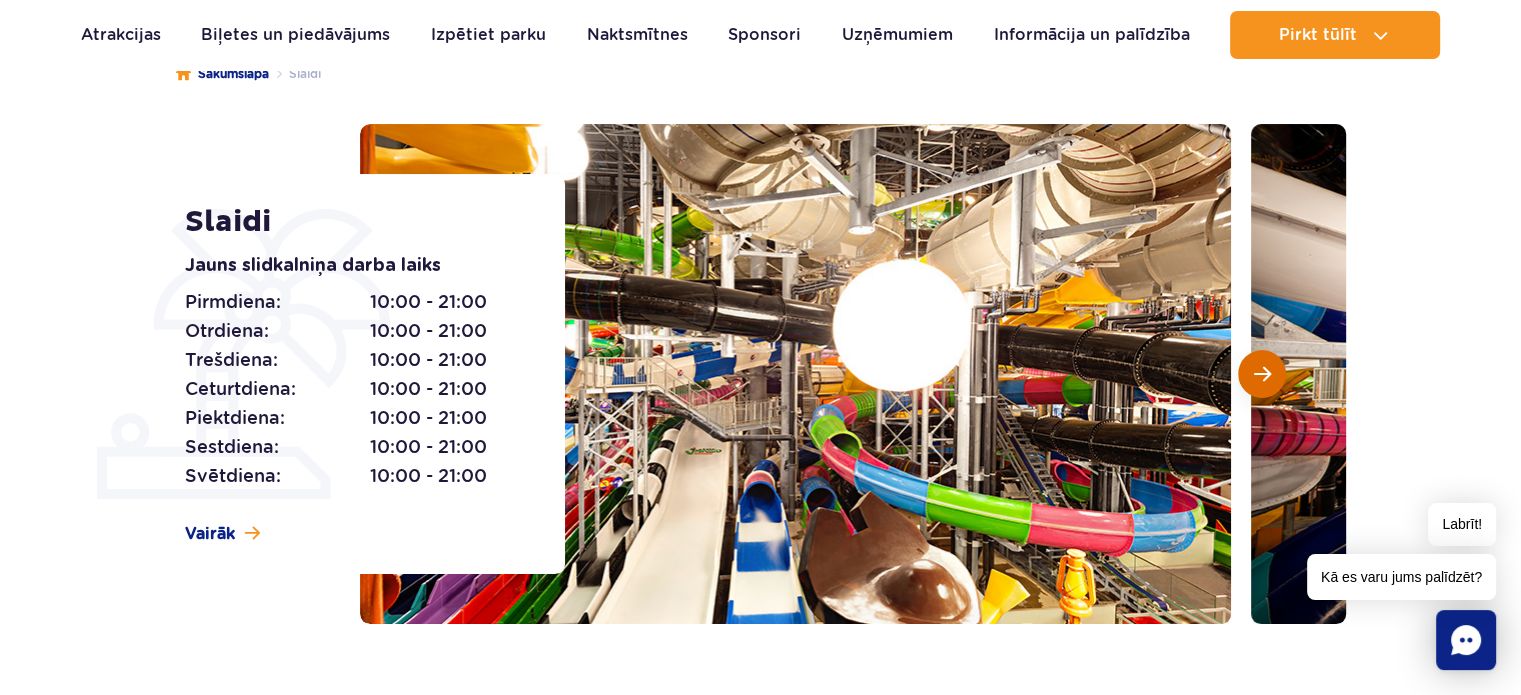 click at bounding box center [1262, 374] 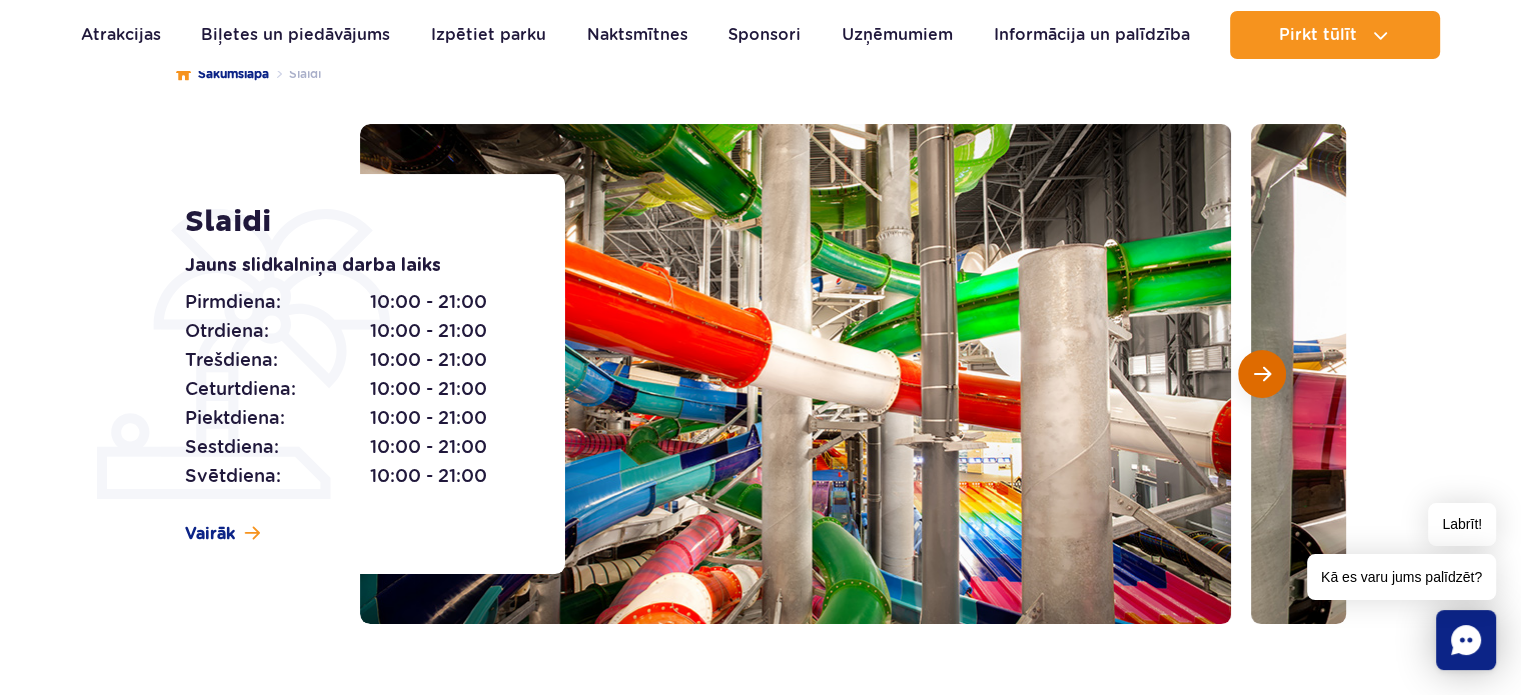 click at bounding box center [1262, 374] 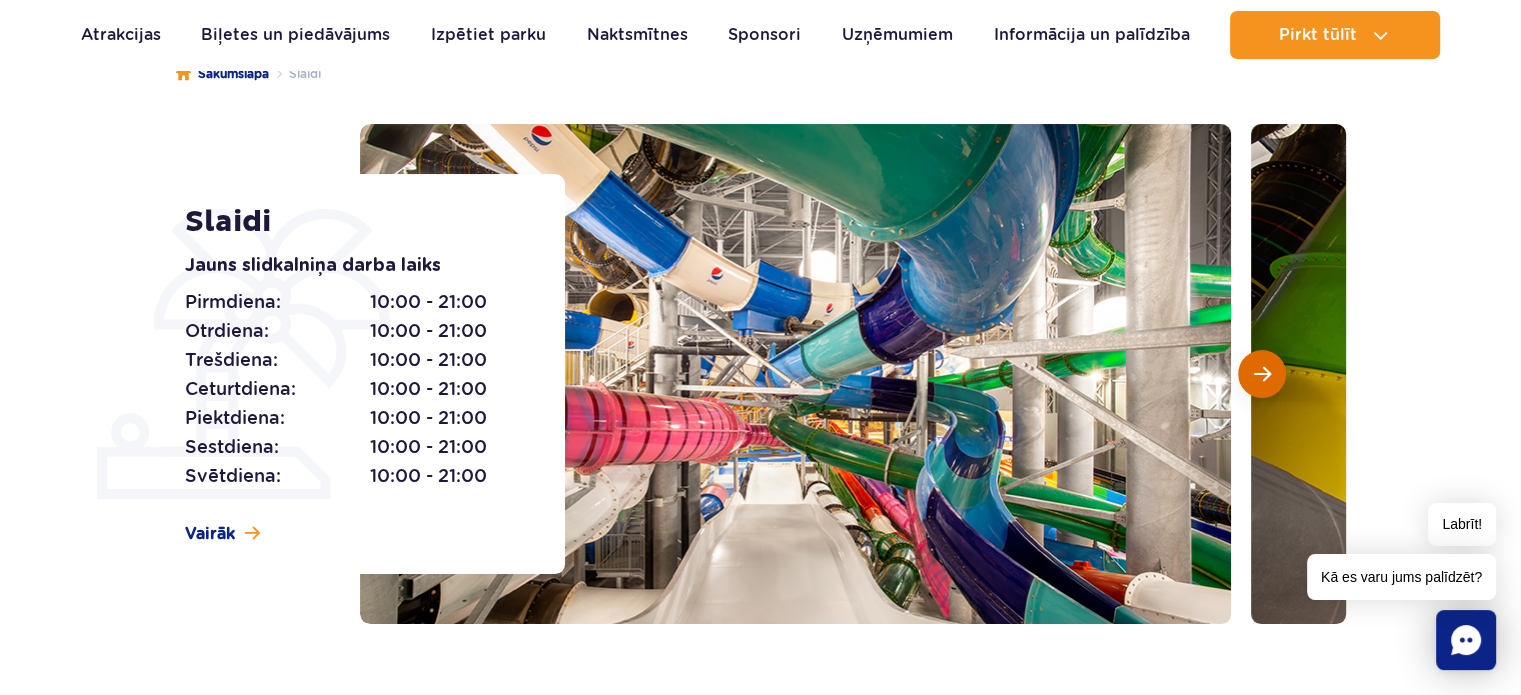 click at bounding box center (1262, 374) 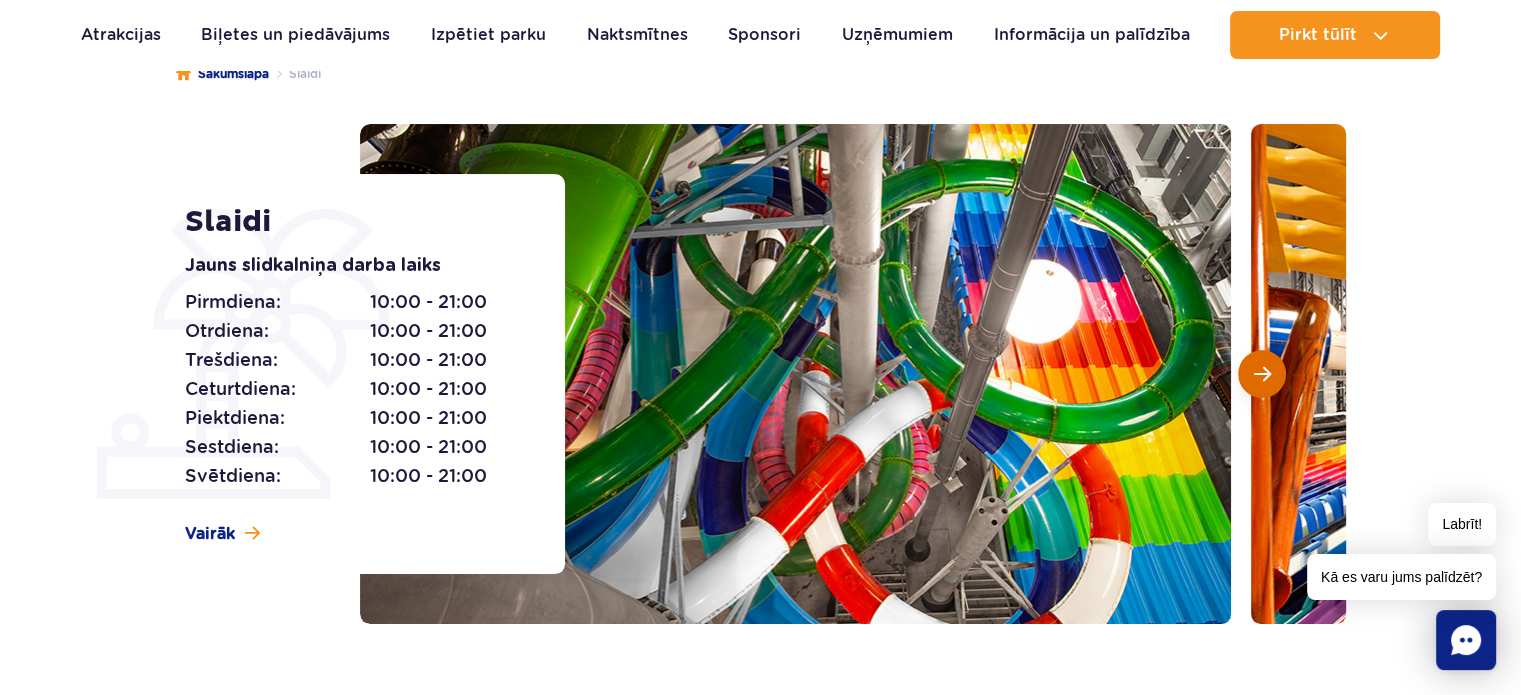 click at bounding box center [1262, 374] 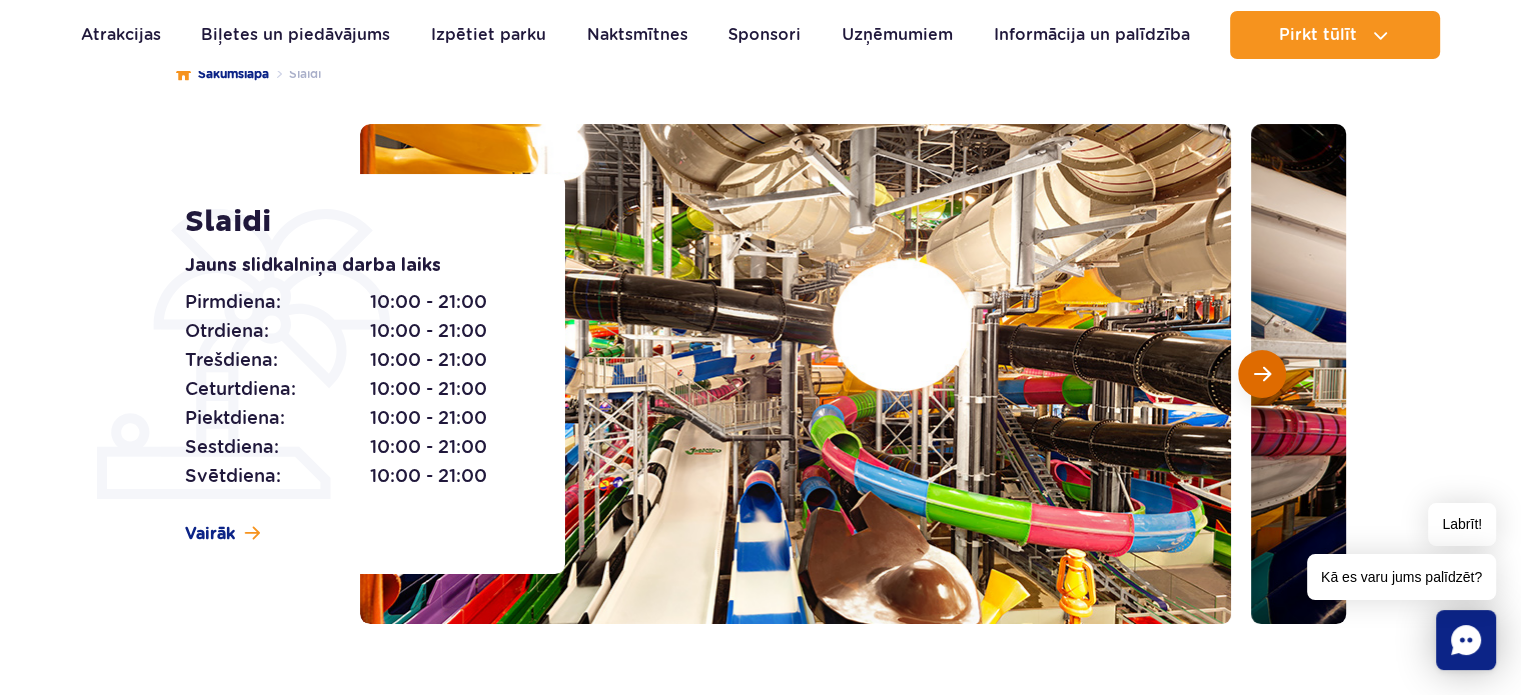 click at bounding box center (1262, 374) 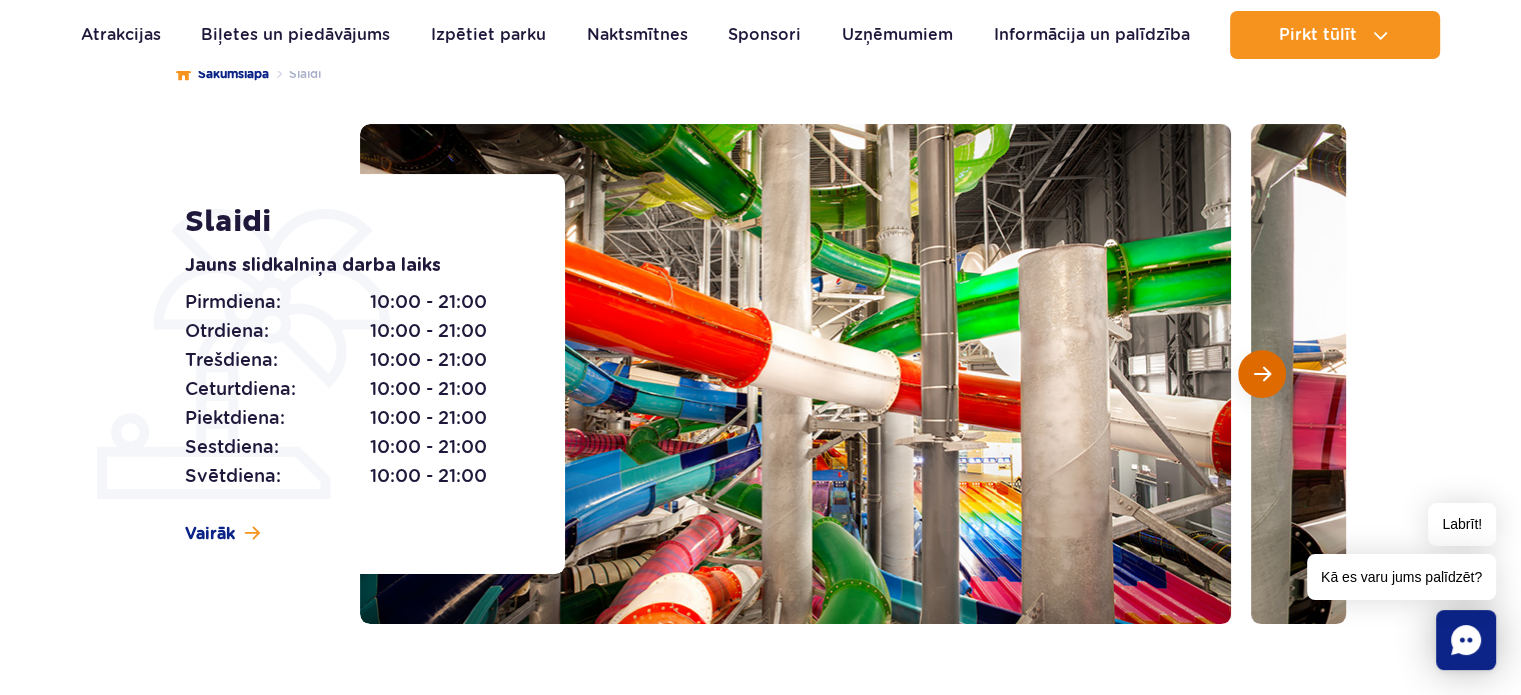 click at bounding box center [1262, 374] 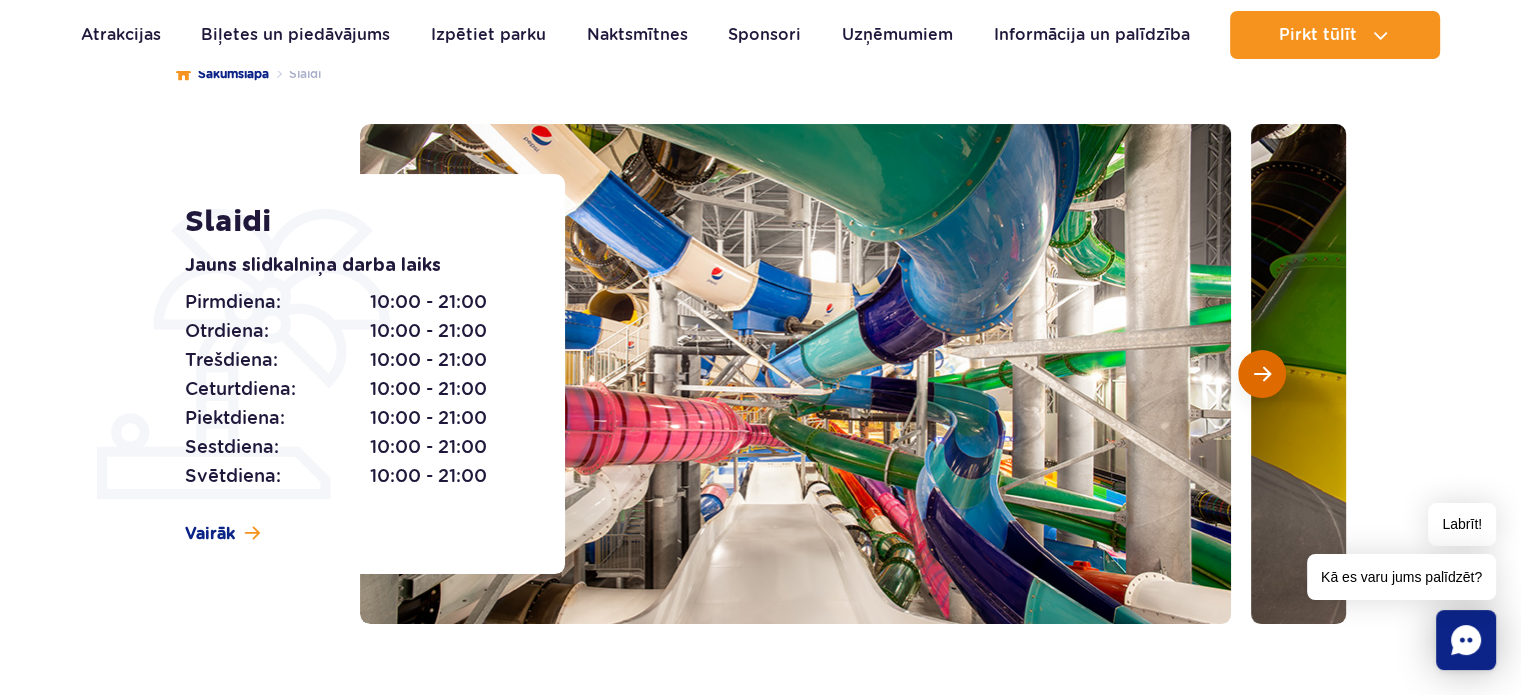 click at bounding box center (1262, 374) 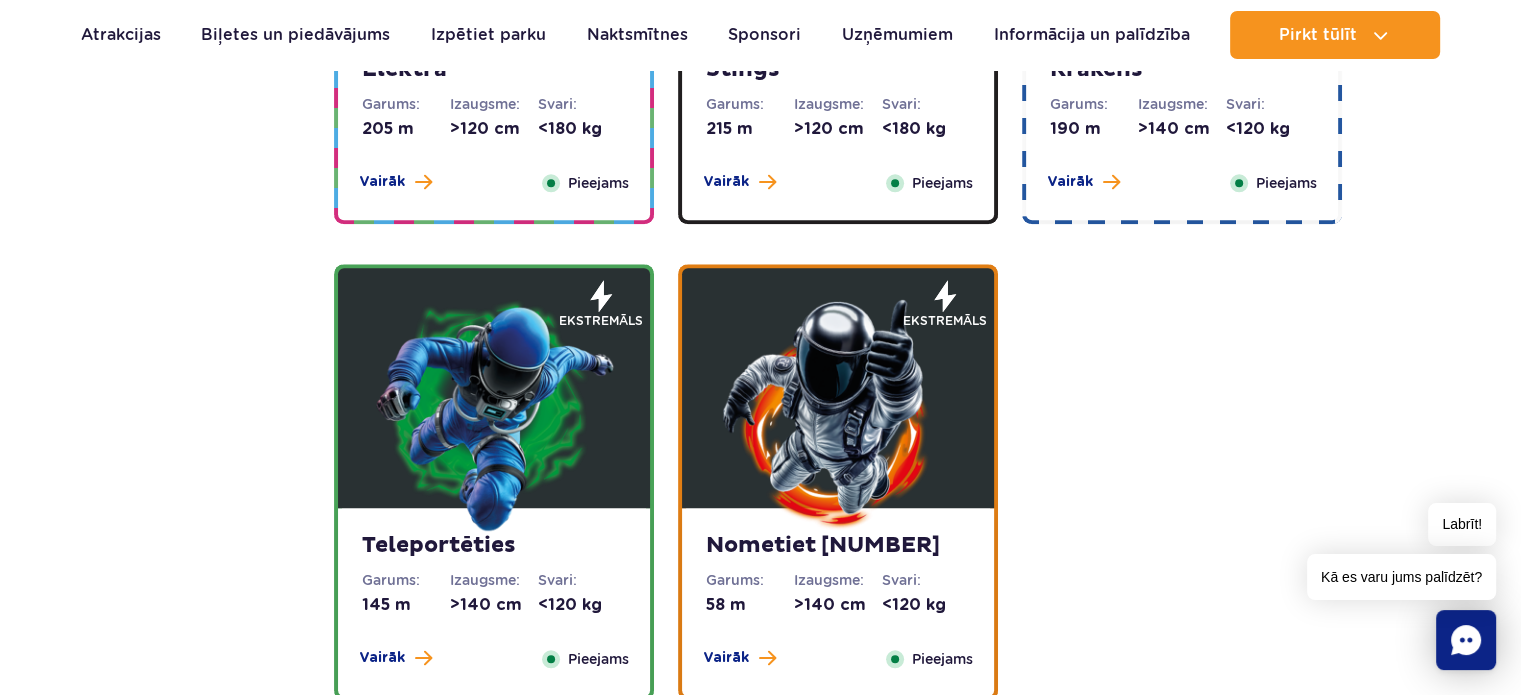 scroll, scrollTop: 2100, scrollLeft: 0, axis: vertical 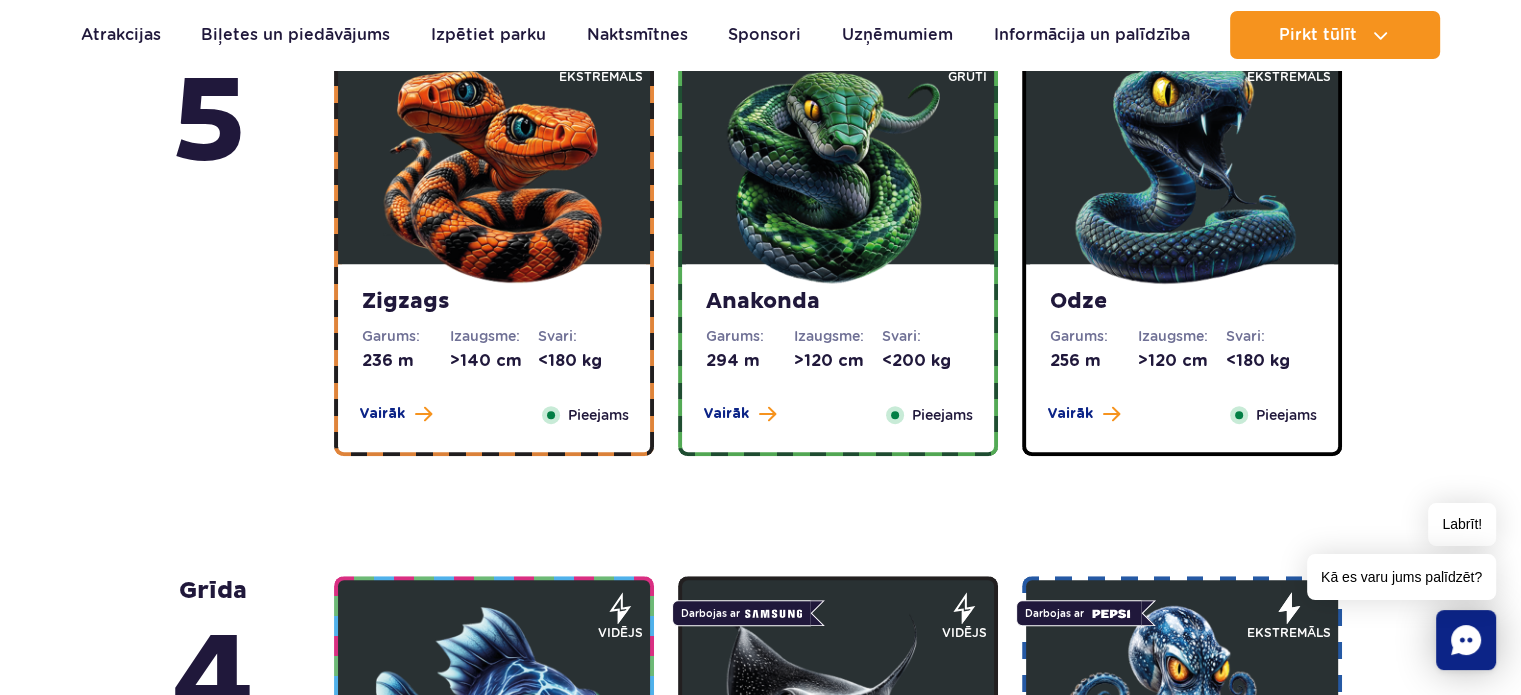 click at bounding box center [494, 169] 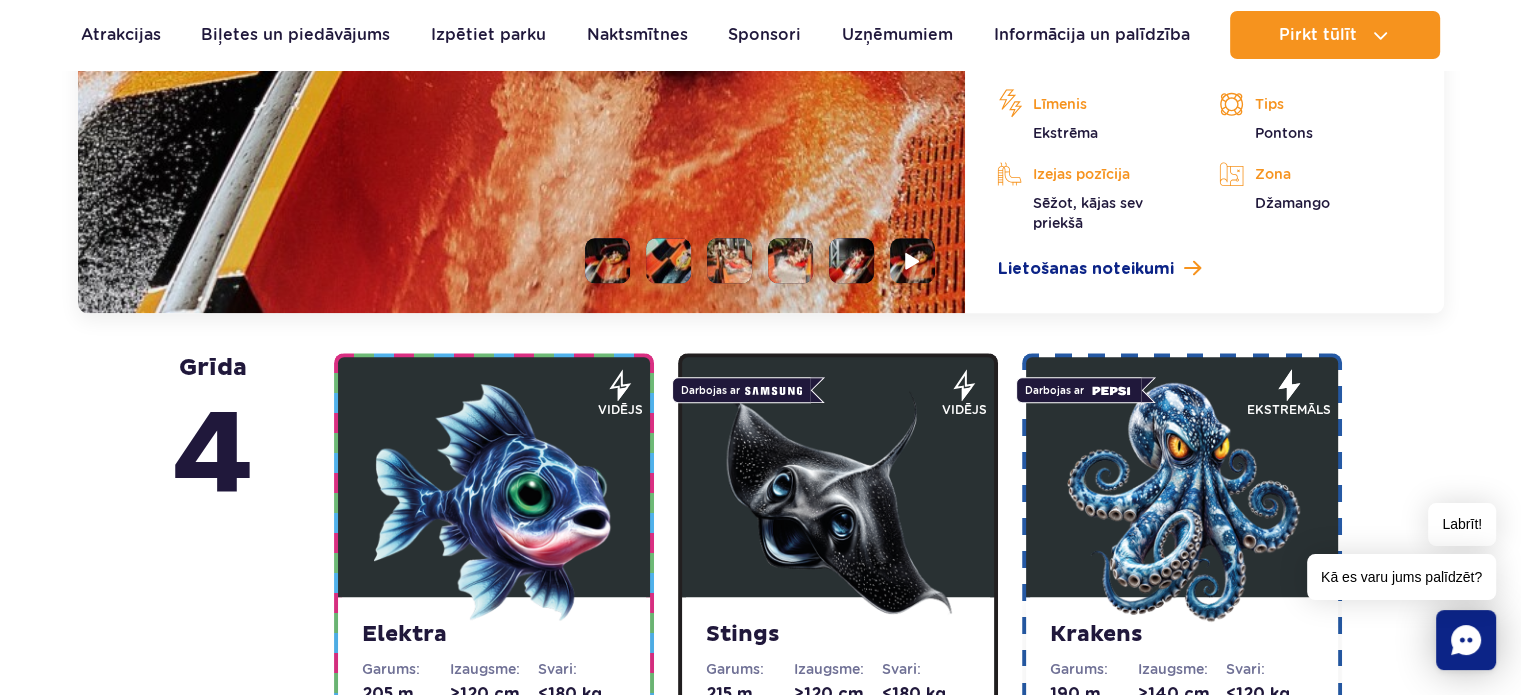 scroll, scrollTop: 2180, scrollLeft: 0, axis: vertical 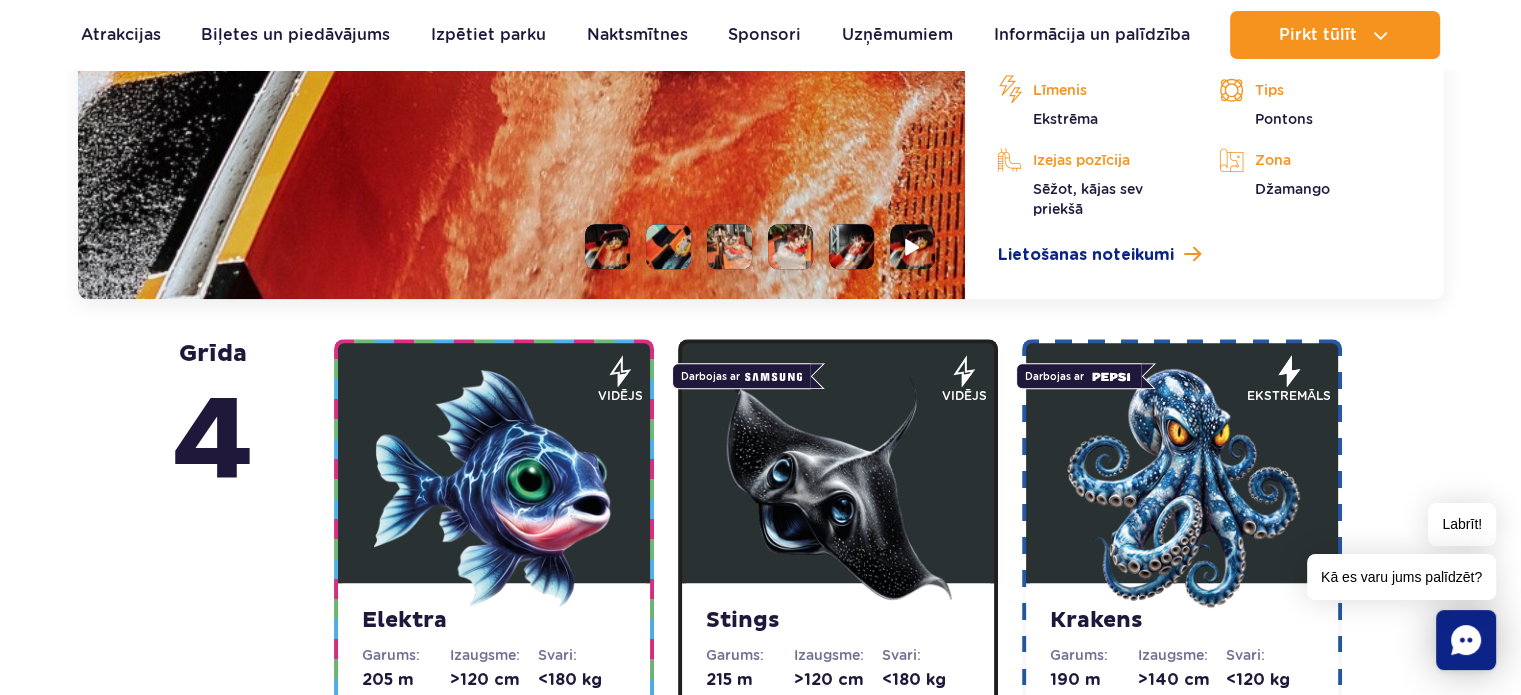 click at bounding box center (494, 488) 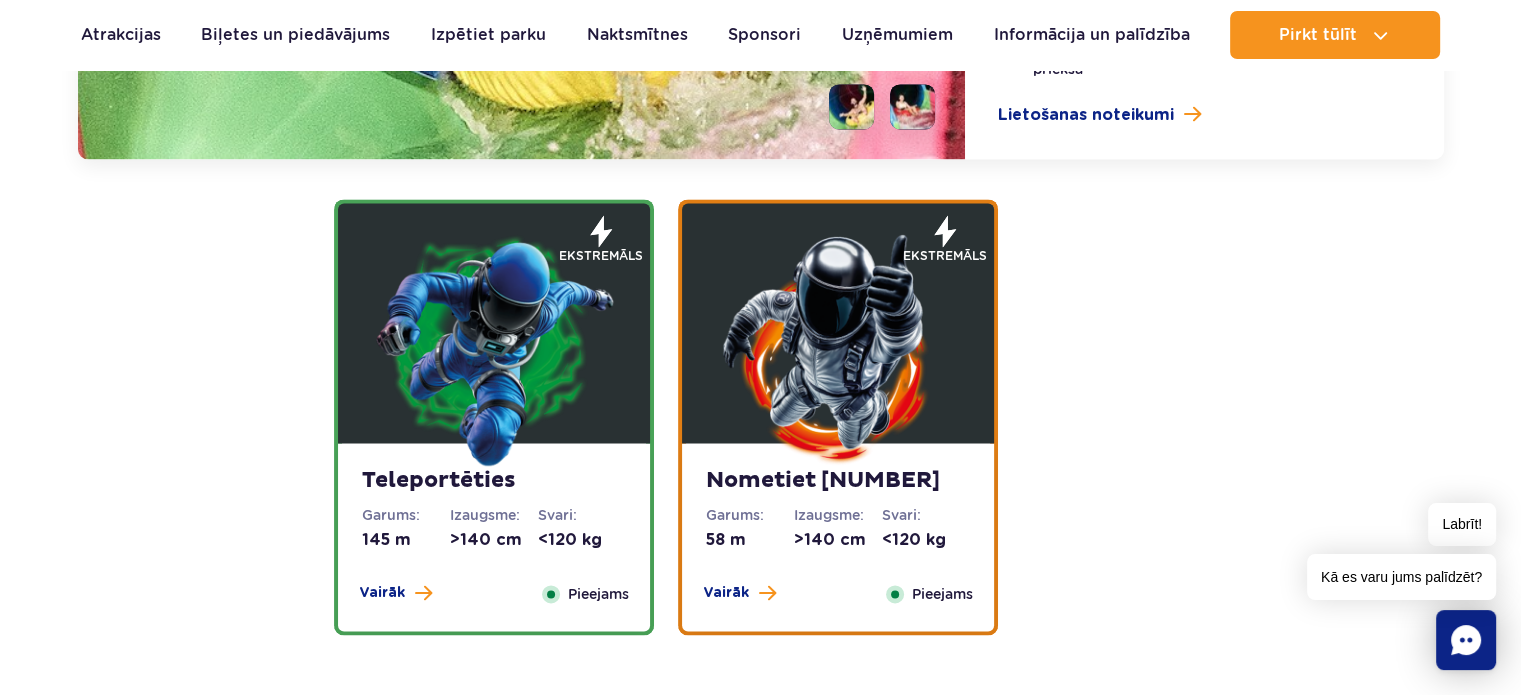 click at bounding box center (494, 348) 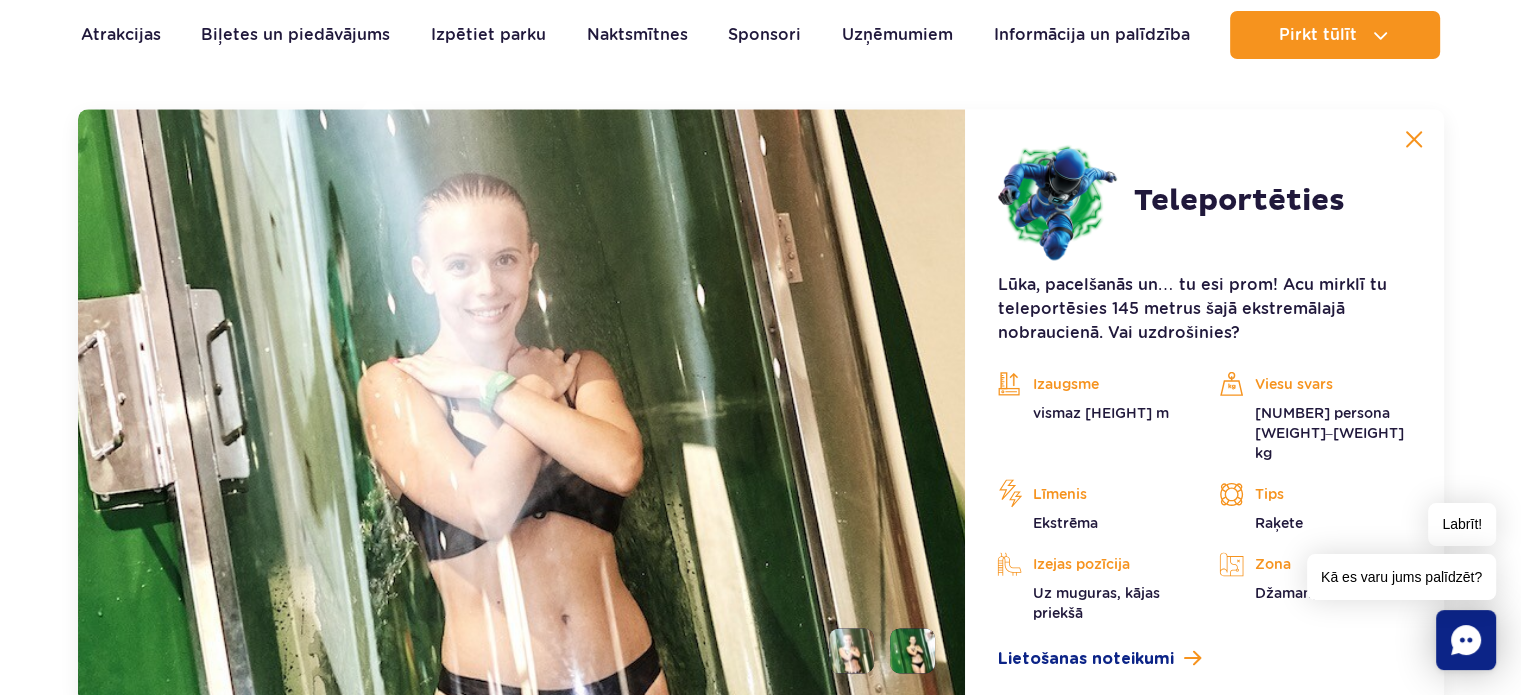 scroll, scrollTop: 2712, scrollLeft: 0, axis: vertical 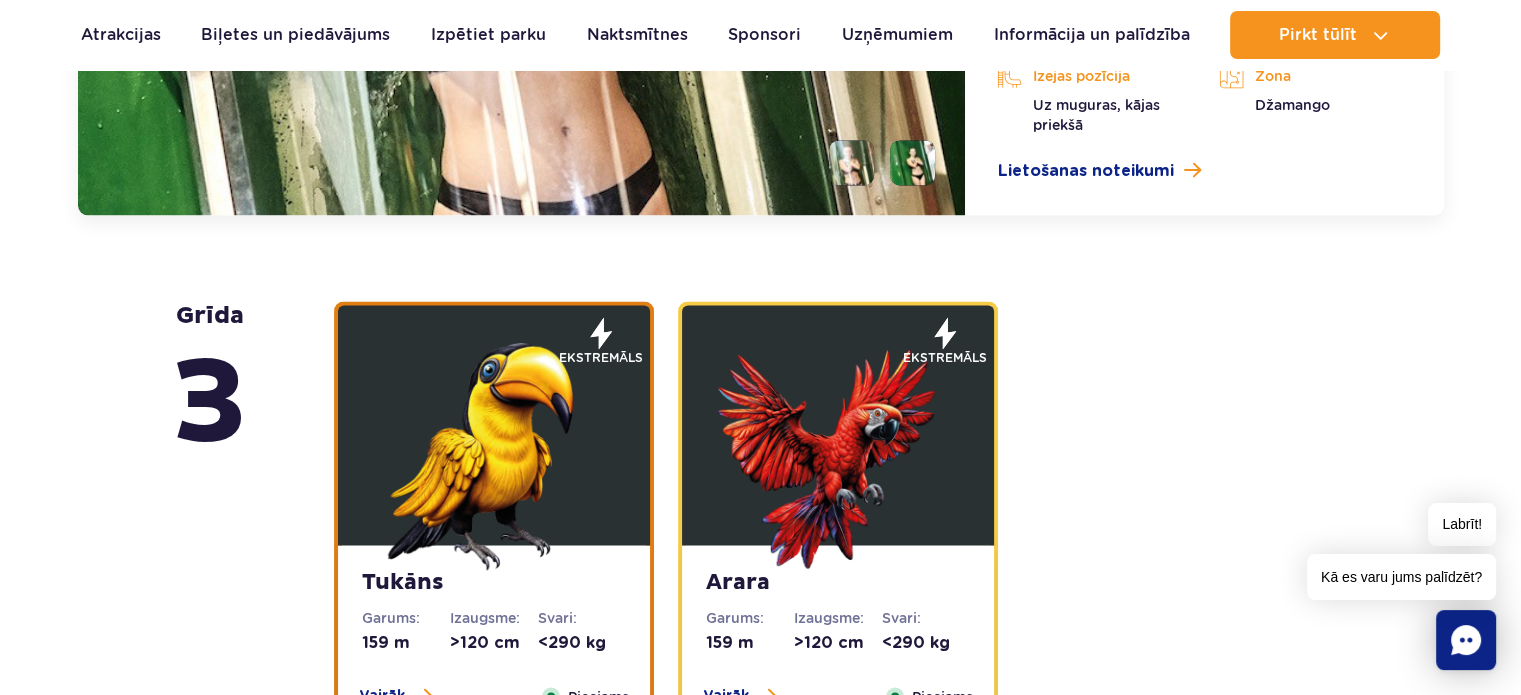 click at bounding box center (838, 450) 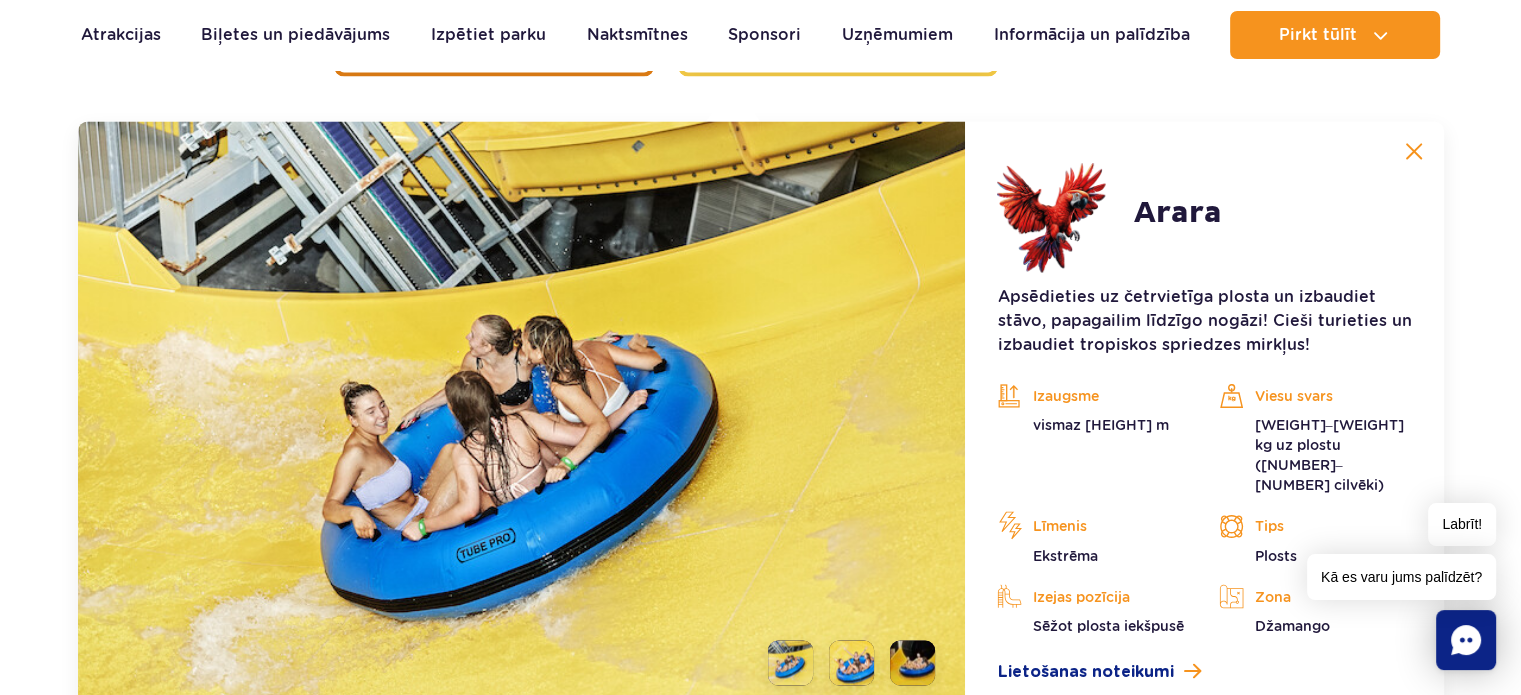 scroll, scrollTop: 3268, scrollLeft: 0, axis: vertical 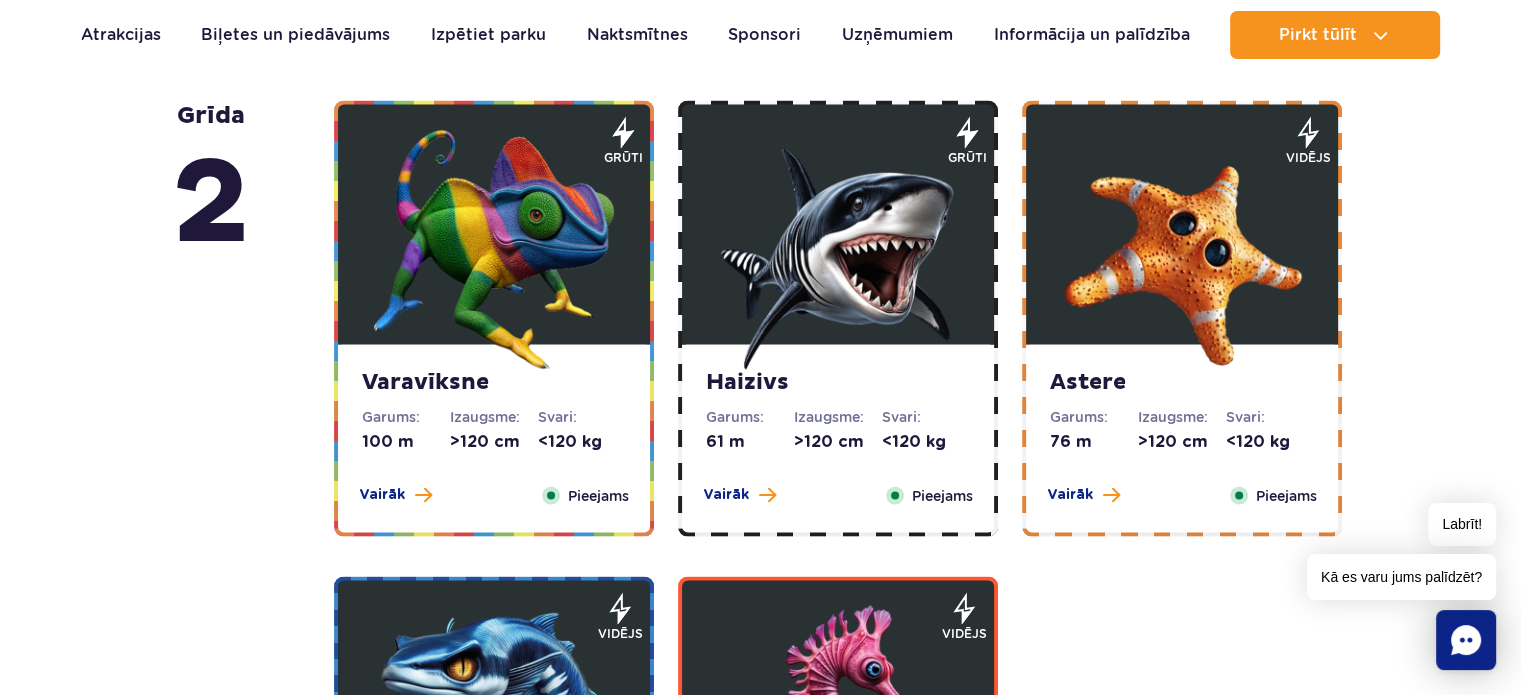 click at bounding box center (494, 250) 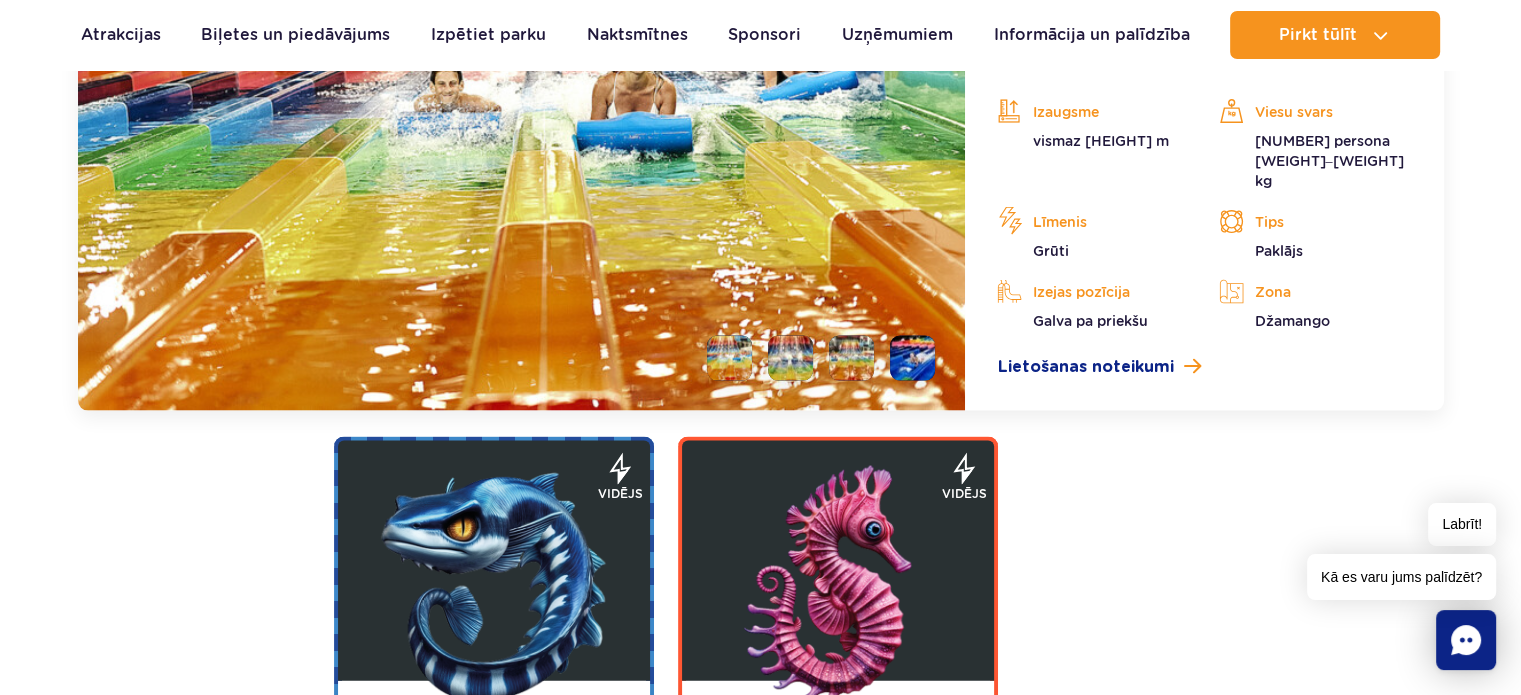 scroll, scrollTop: 4124, scrollLeft: 0, axis: vertical 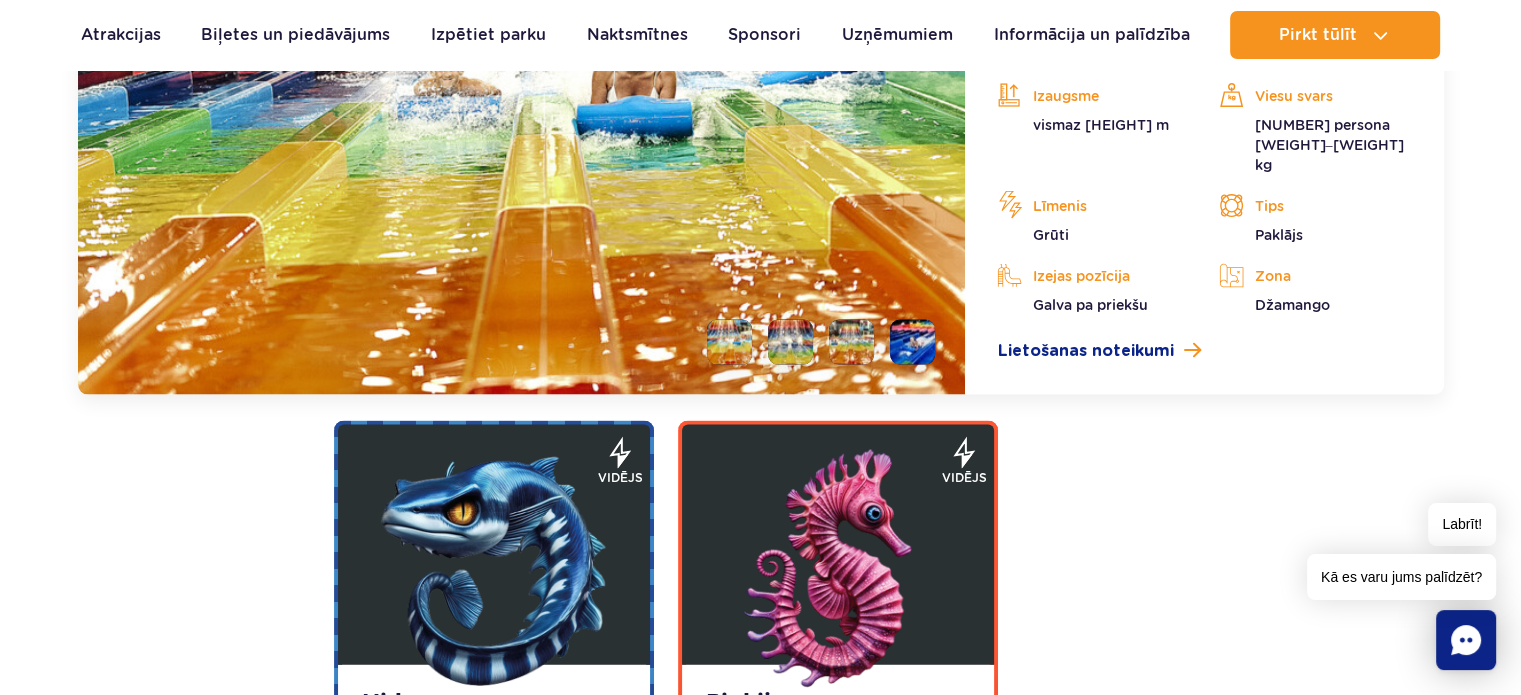 click at bounding box center (494, 570) 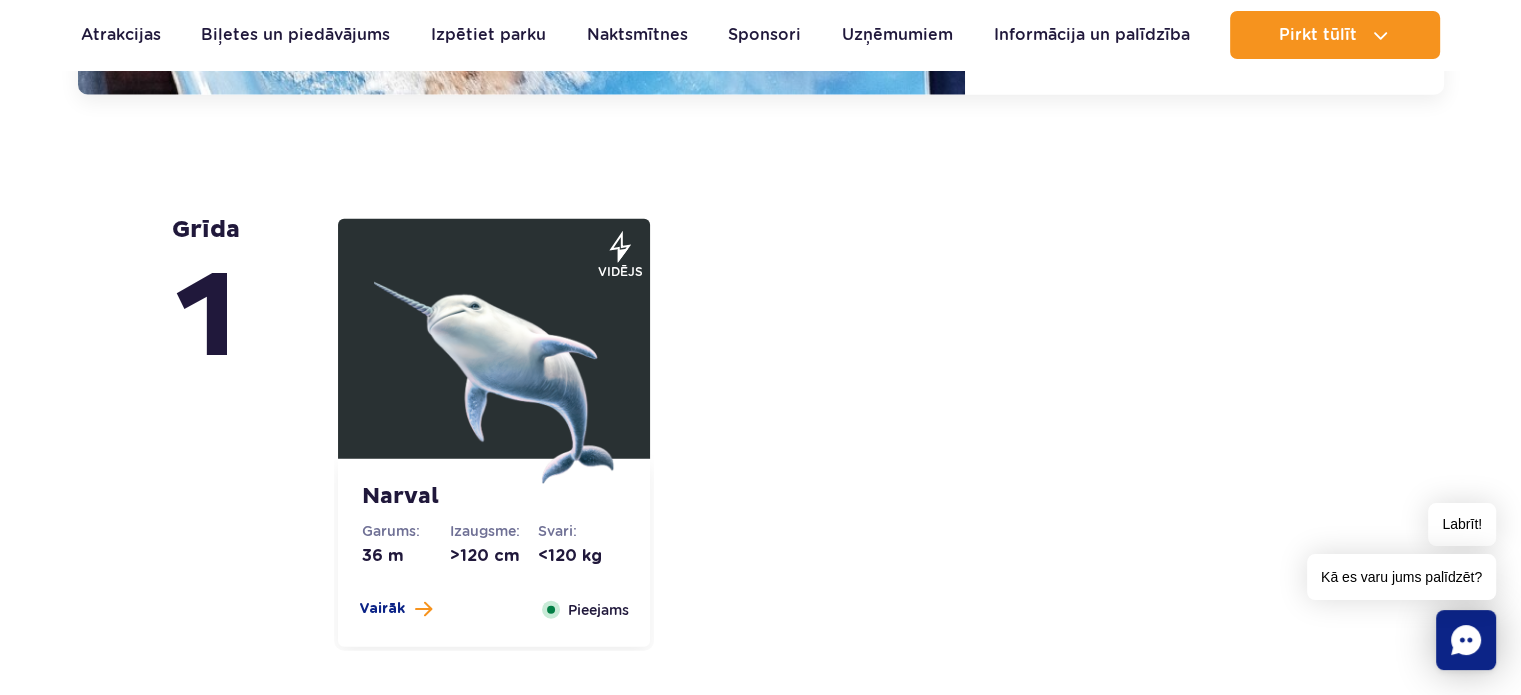 click at bounding box center [494, 364] 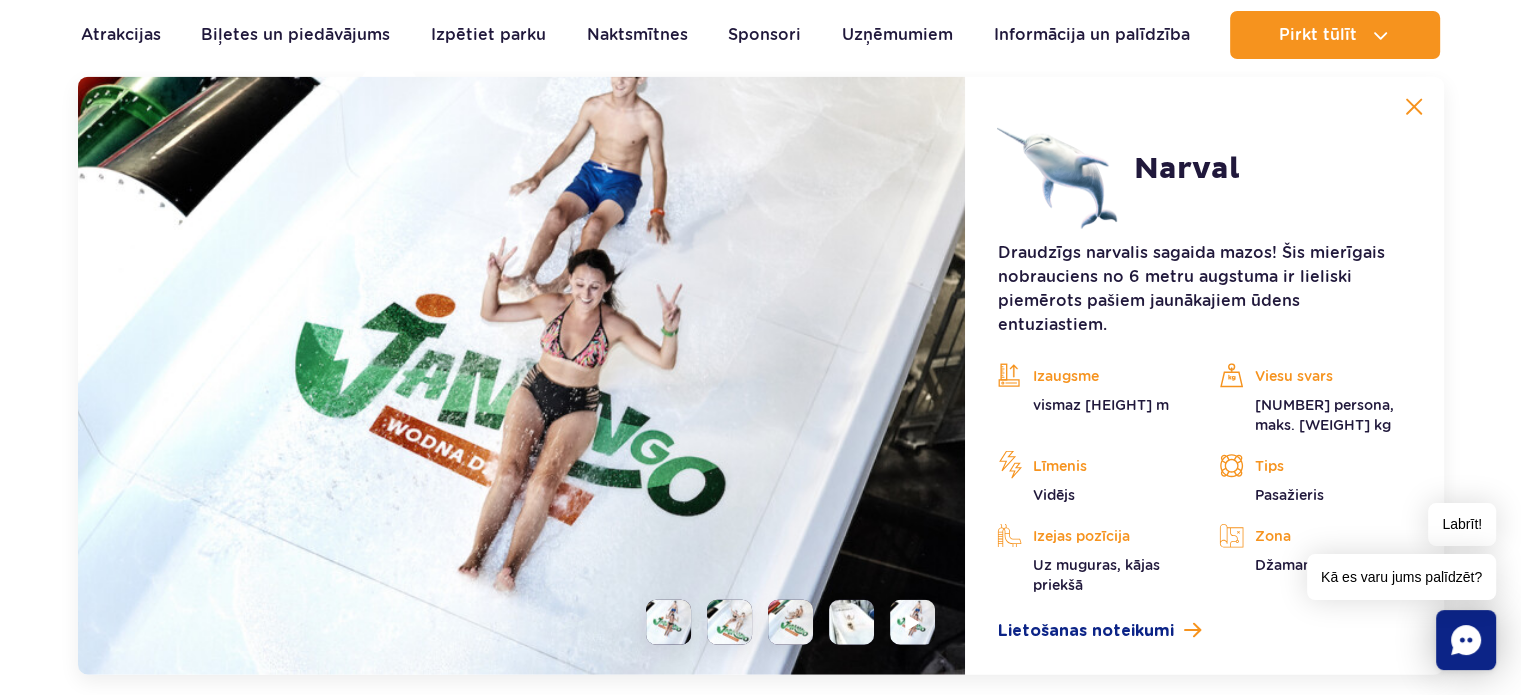 scroll, scrollTop: 4856, scrollLeft: 0, axis: vertical 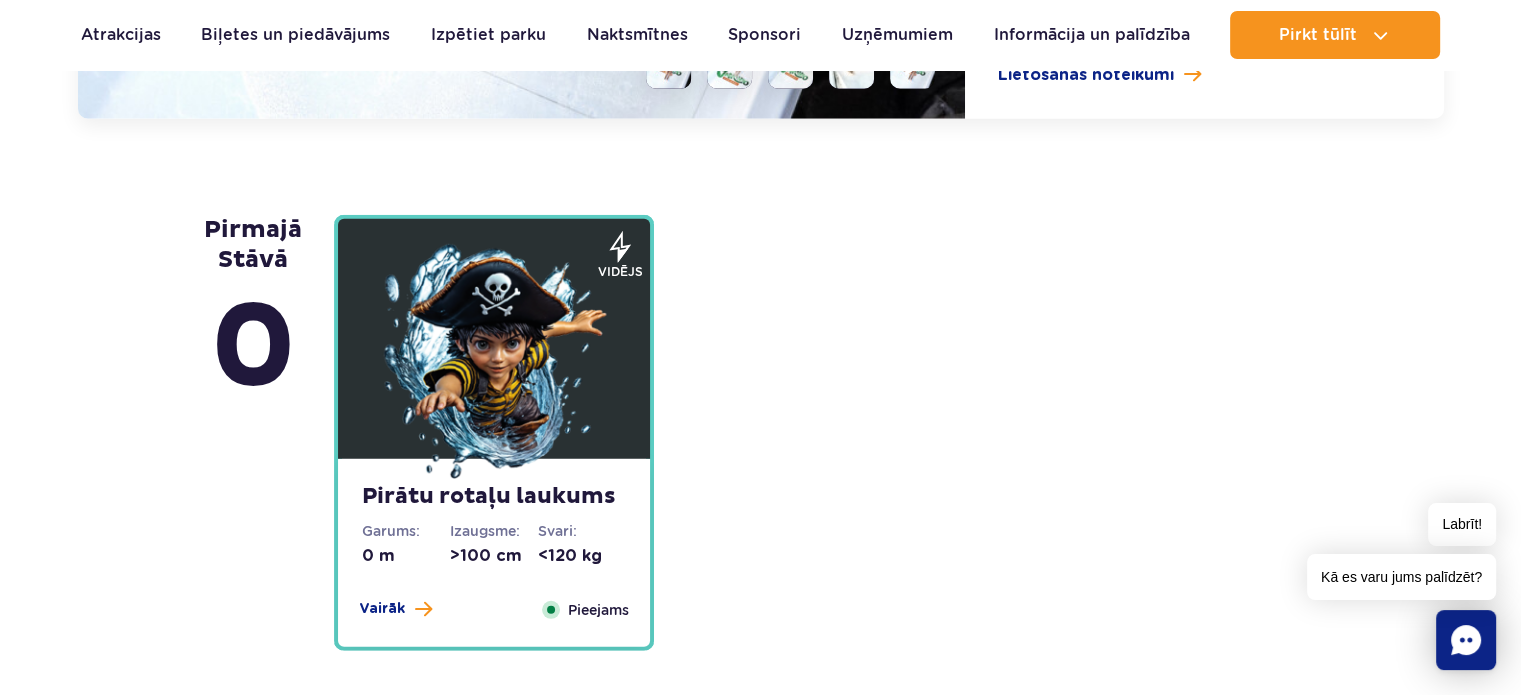 click at bounding box center [494, 364] 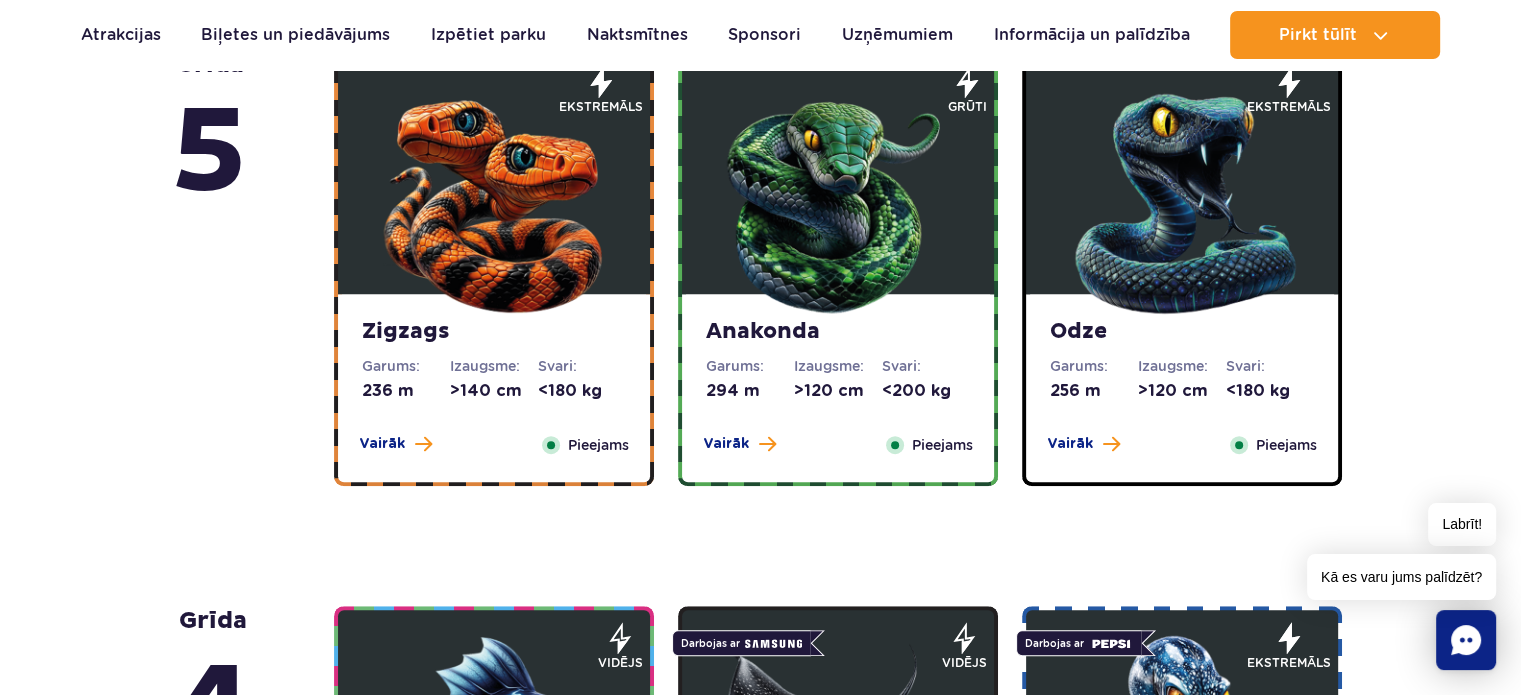 scroll, scrollTop: 1412, scrollLeft: 0, axis: vertical 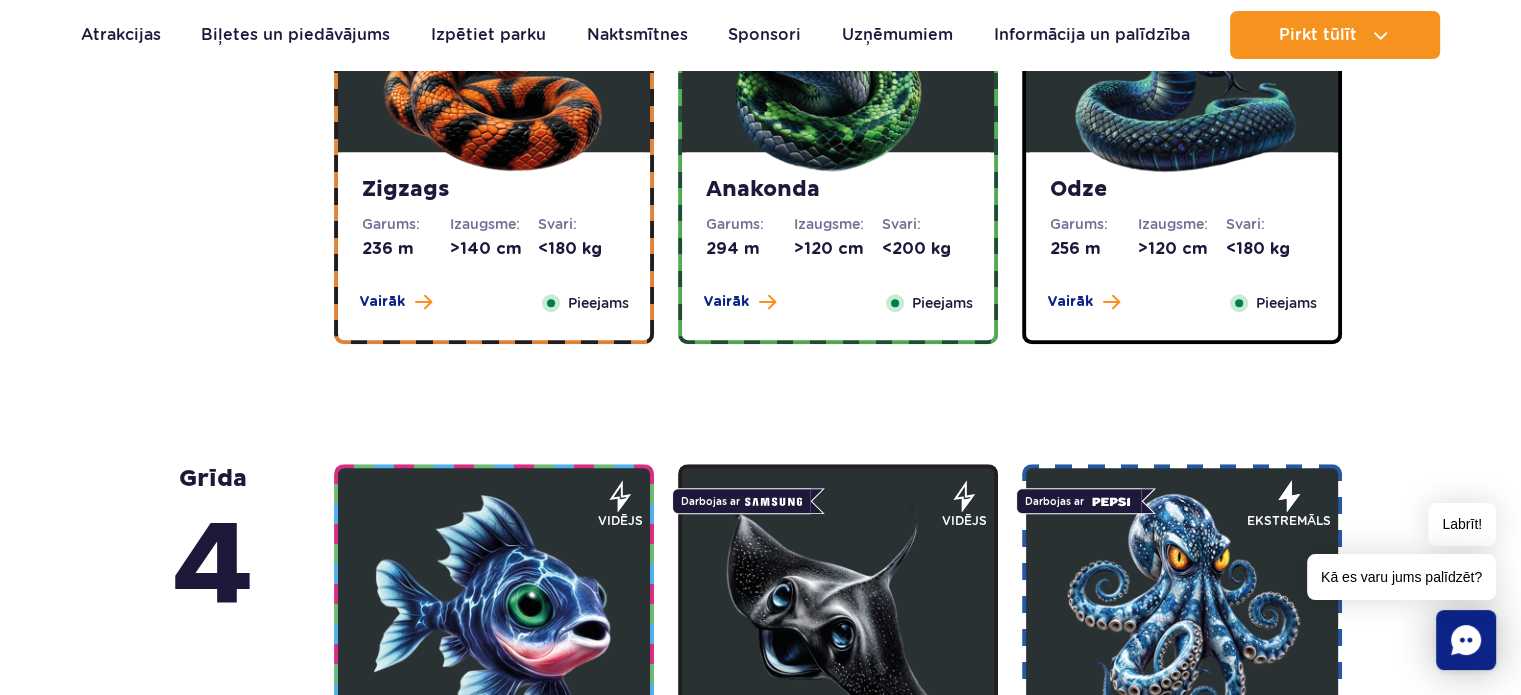 click at bounding box center [1182, 57] 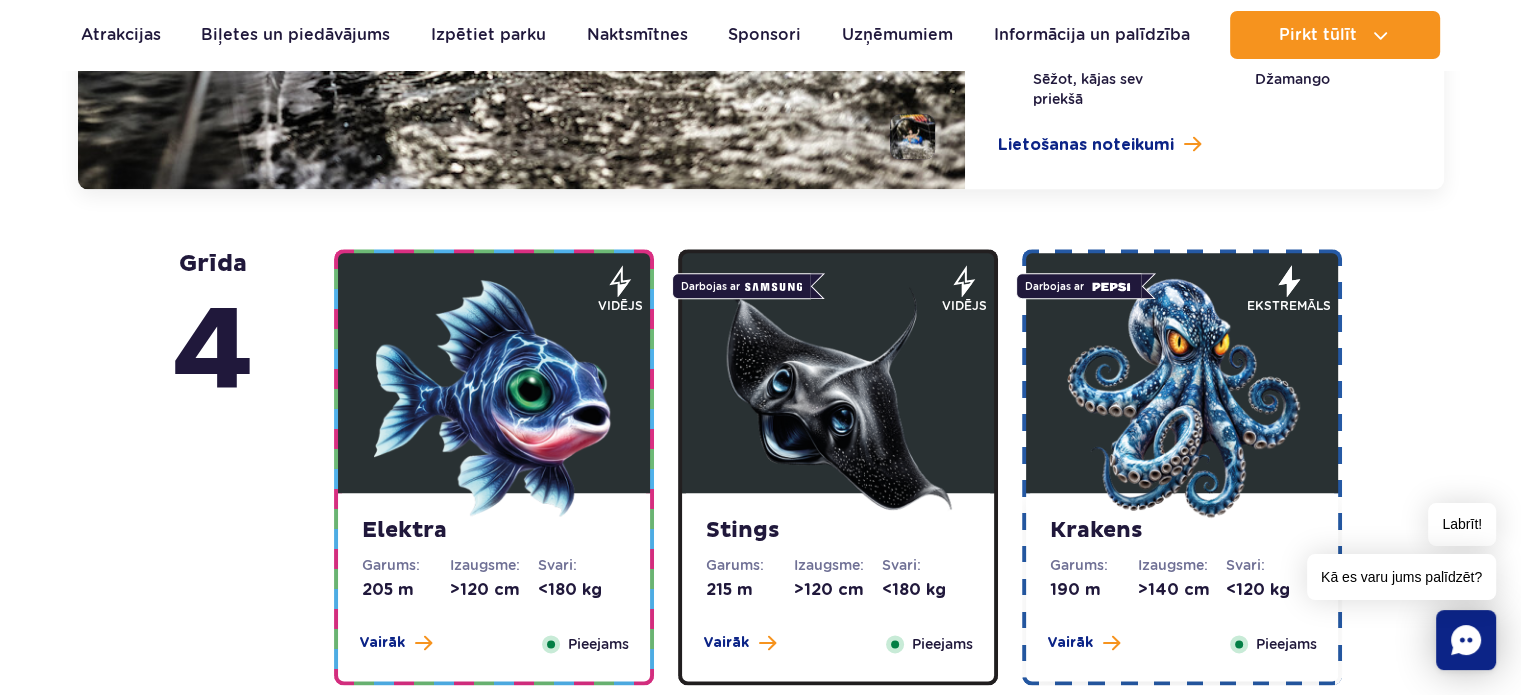 scroll, scrollTop: 2280, scrollLeft: 0, axis: vertical 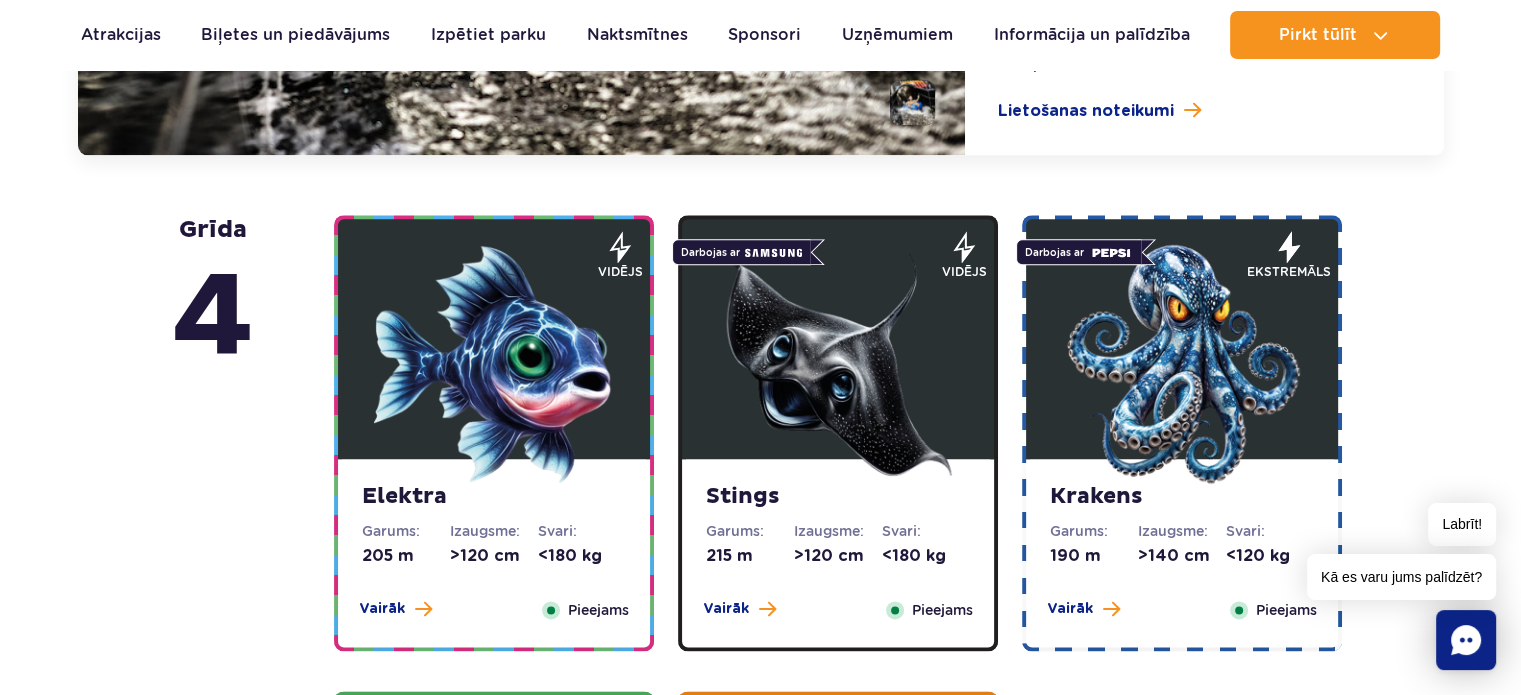click at bounding box center [1182, 364] 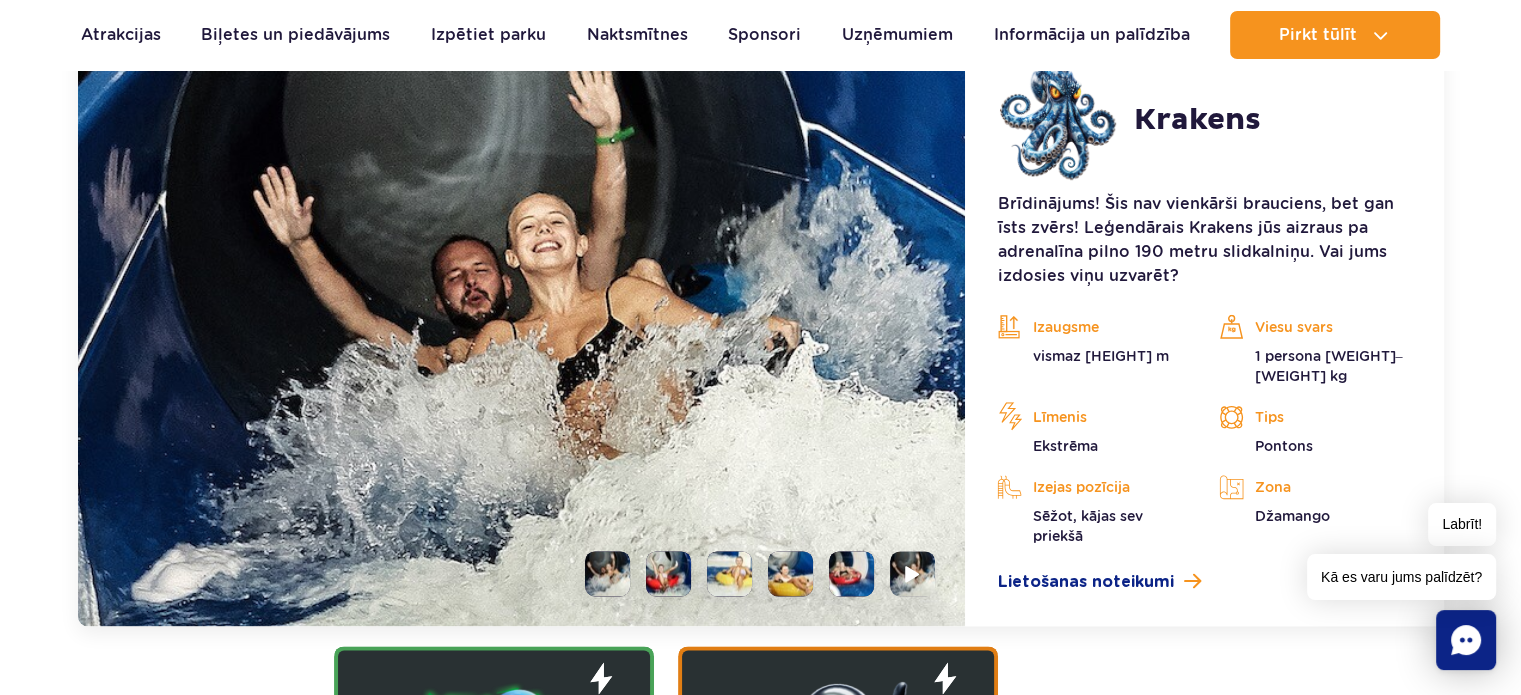 scroll, scrollTop: 2436, scrollLeft: 0, axis: vertical 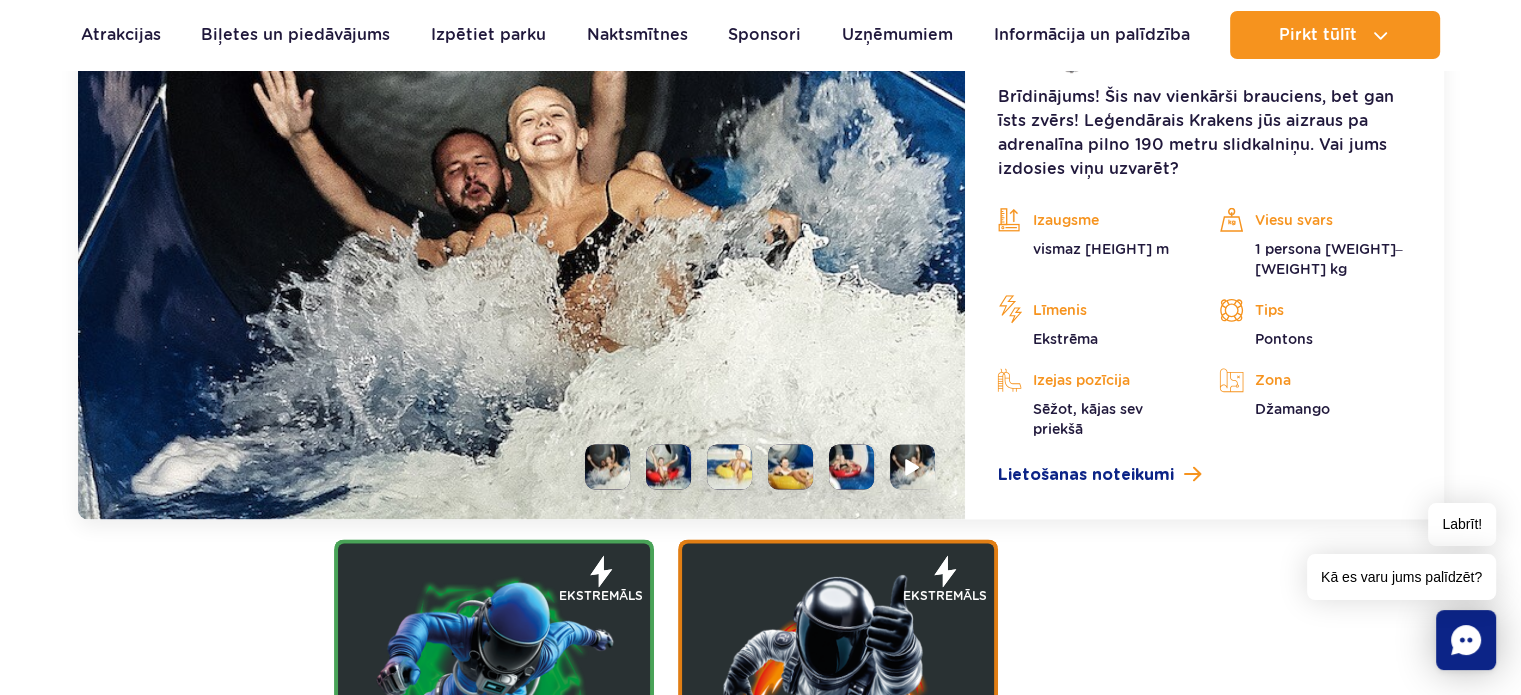 click at bounding box center (607, 466) 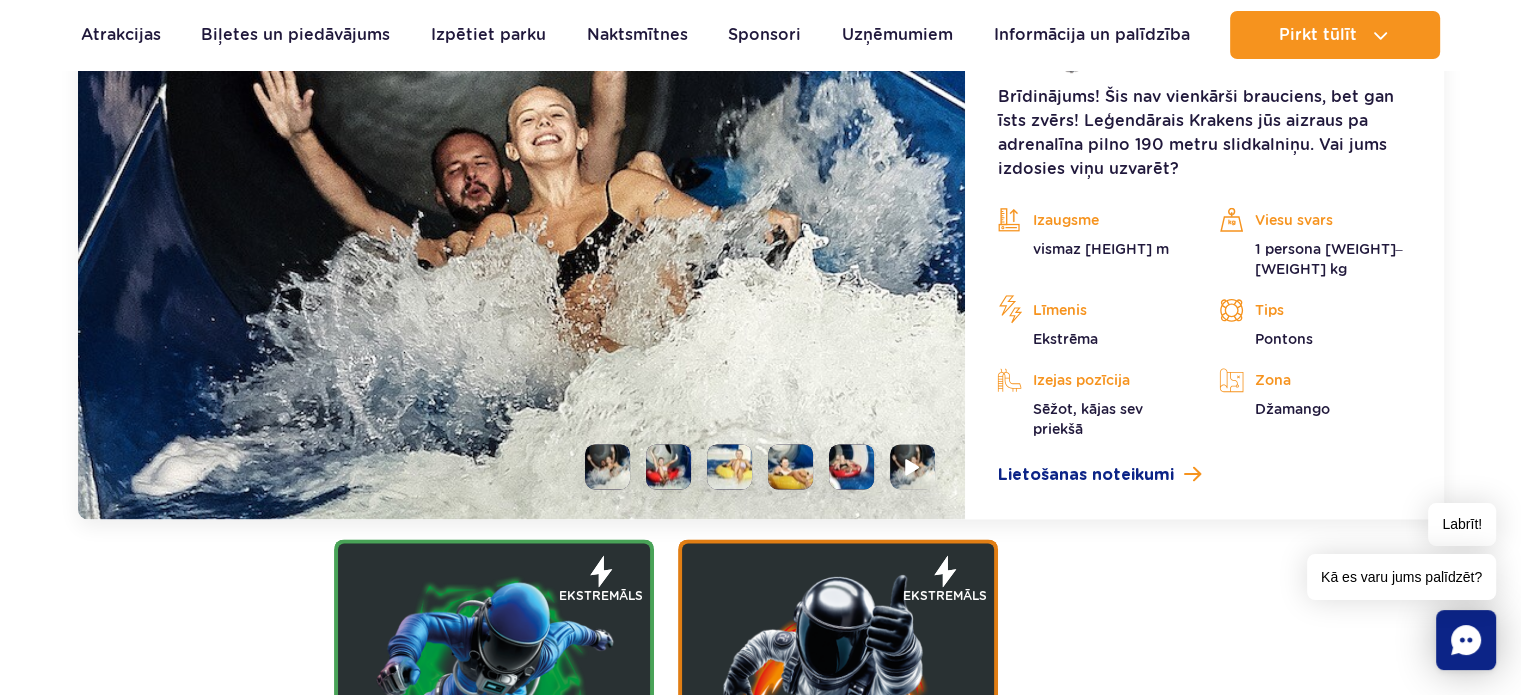 click at bounding box center (668, 466) 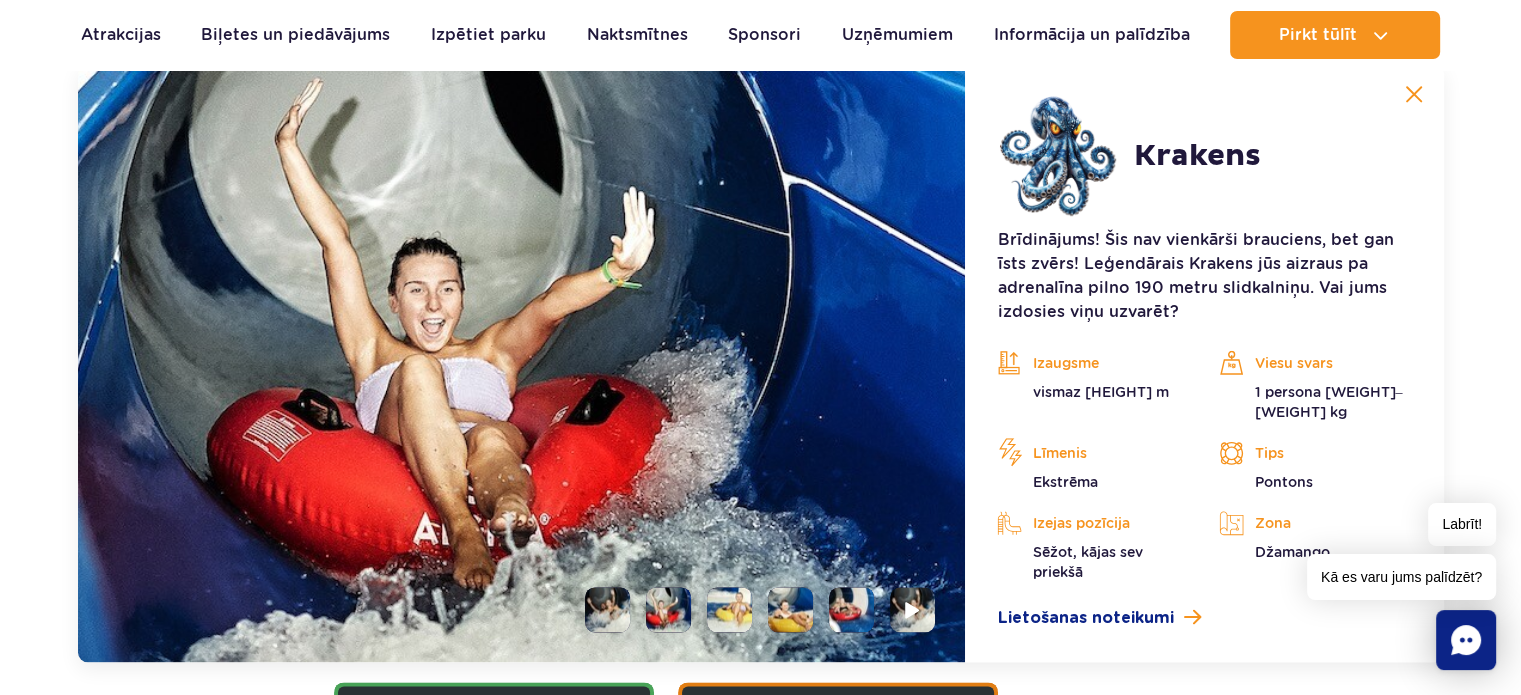 scroll, scrollTop: 2236, scrollLeft: 0, axis: vertical 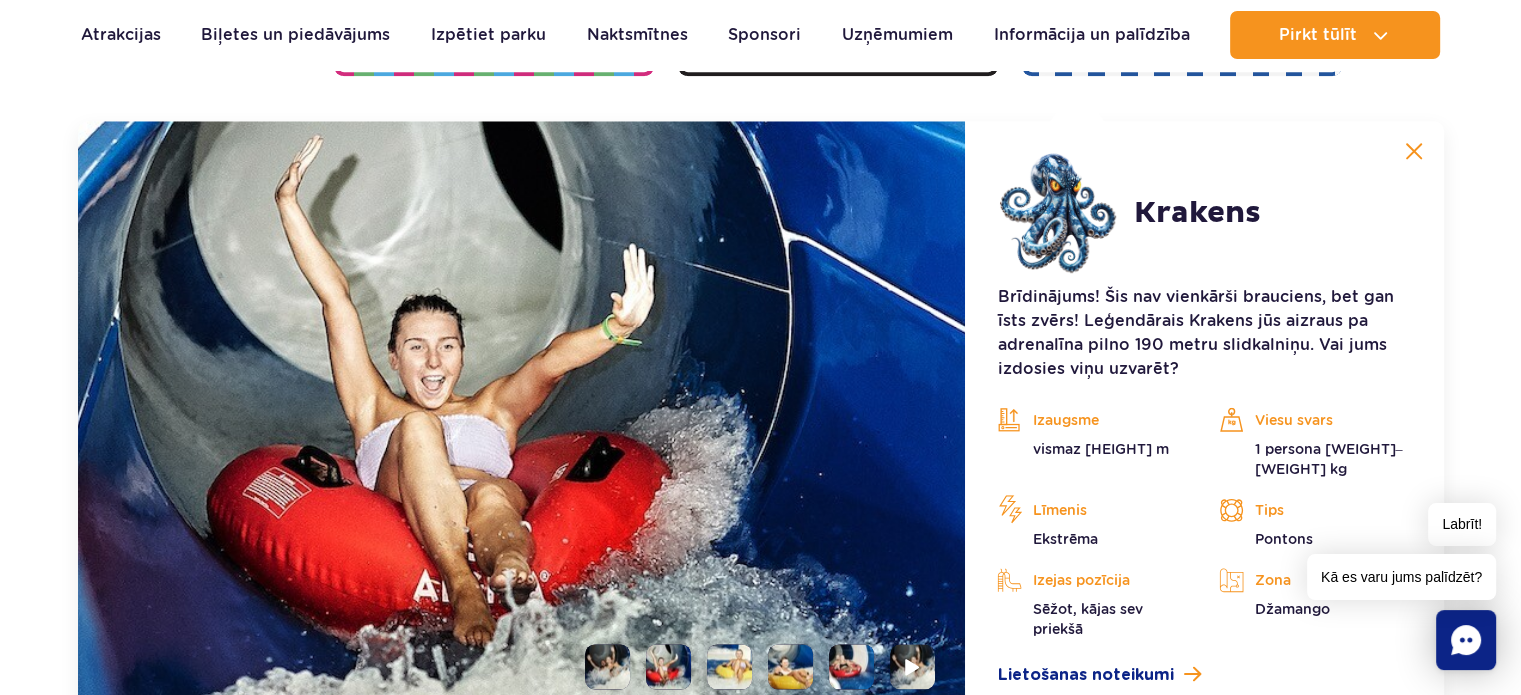 click at bounding box center [729, 666] 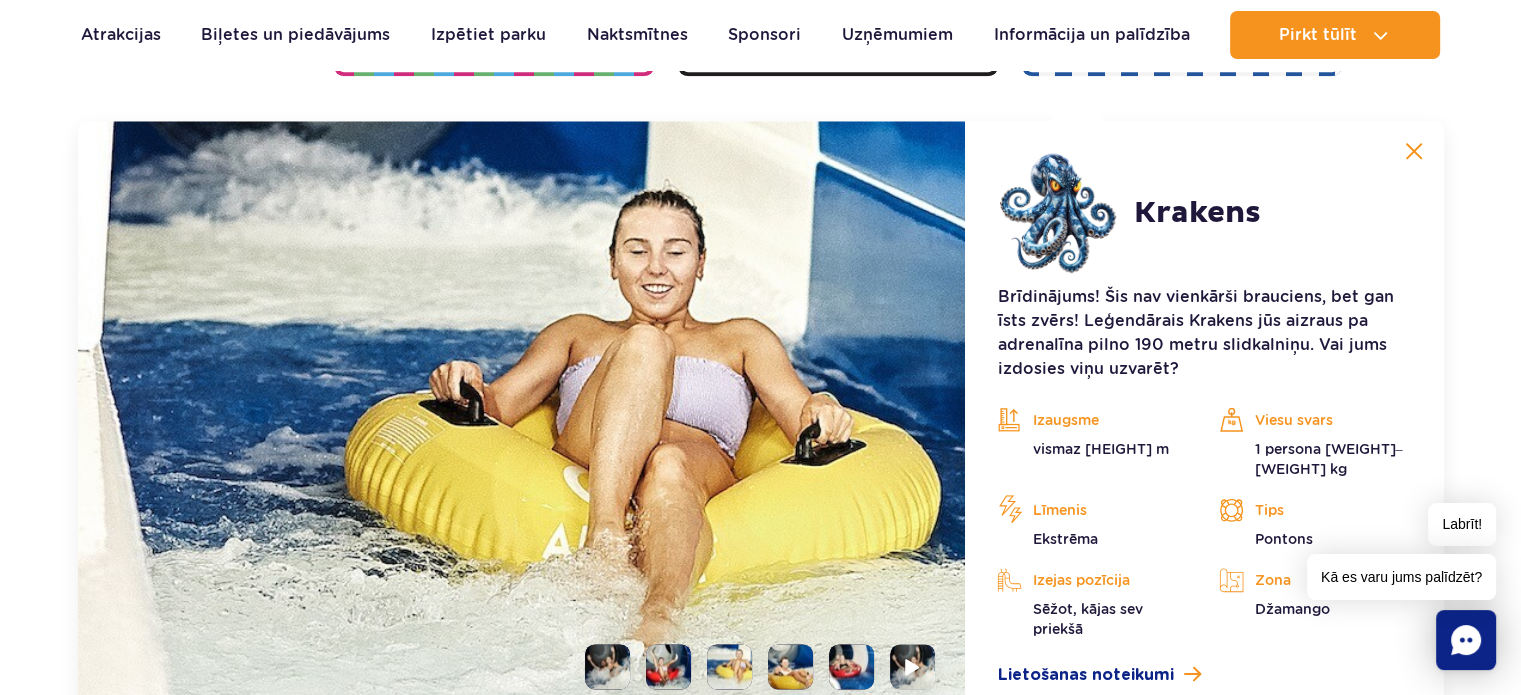 click at bounding box center [790, 666] 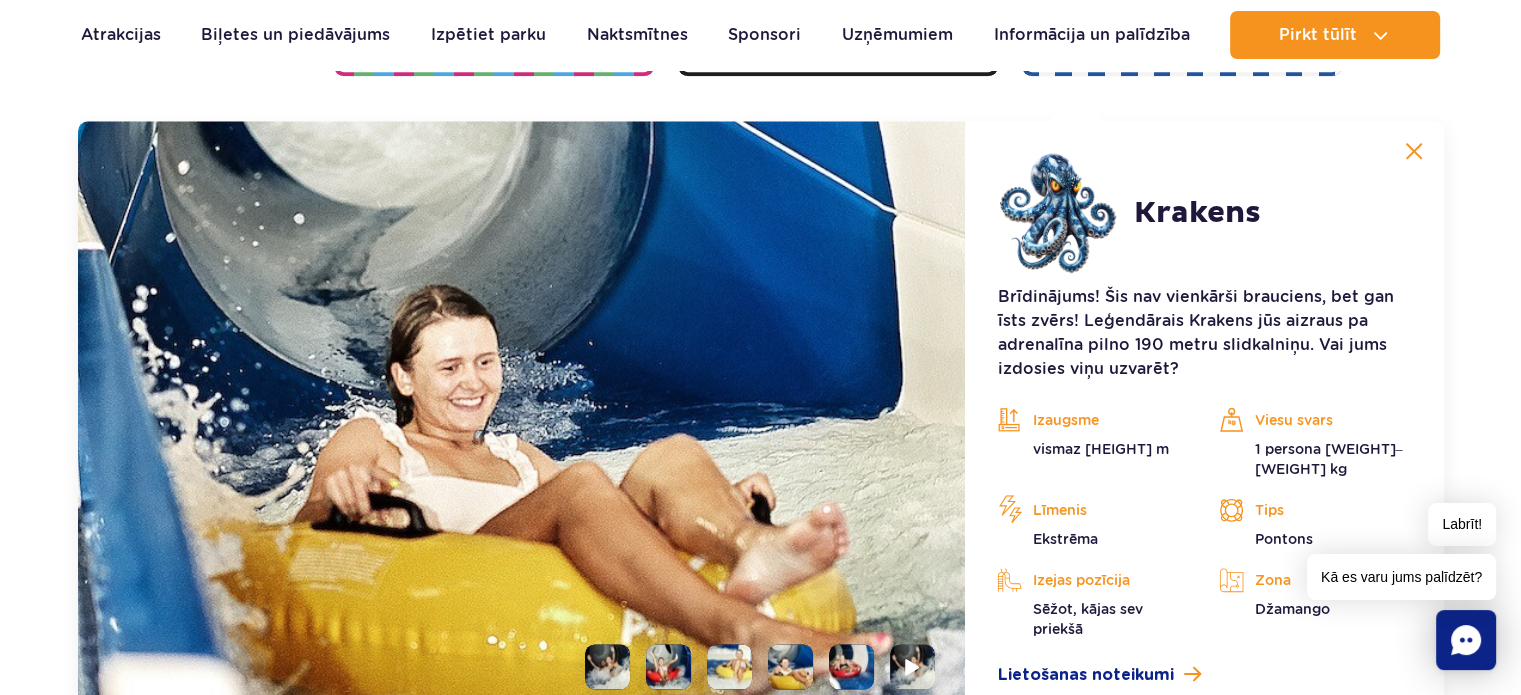 click at bounding box center (851, 666) 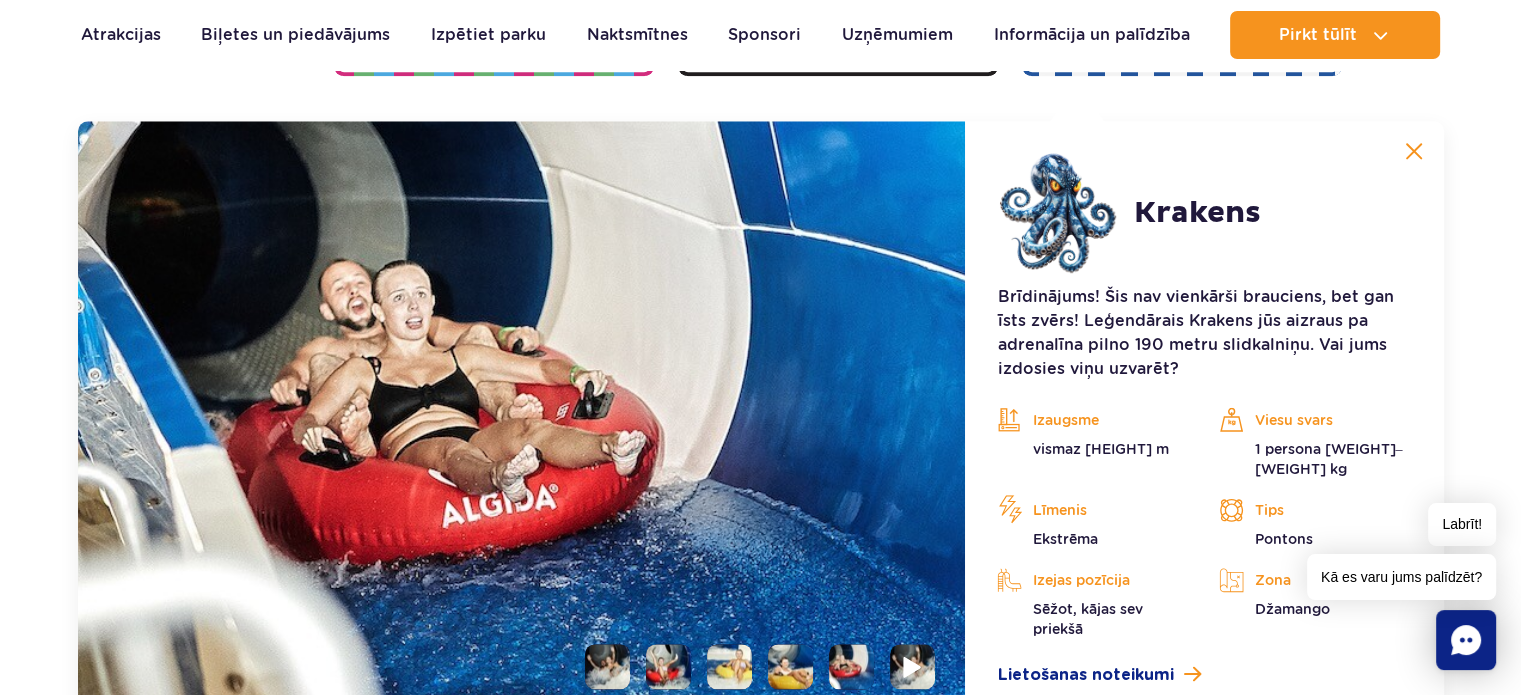 click at bounding box center (913, 666) 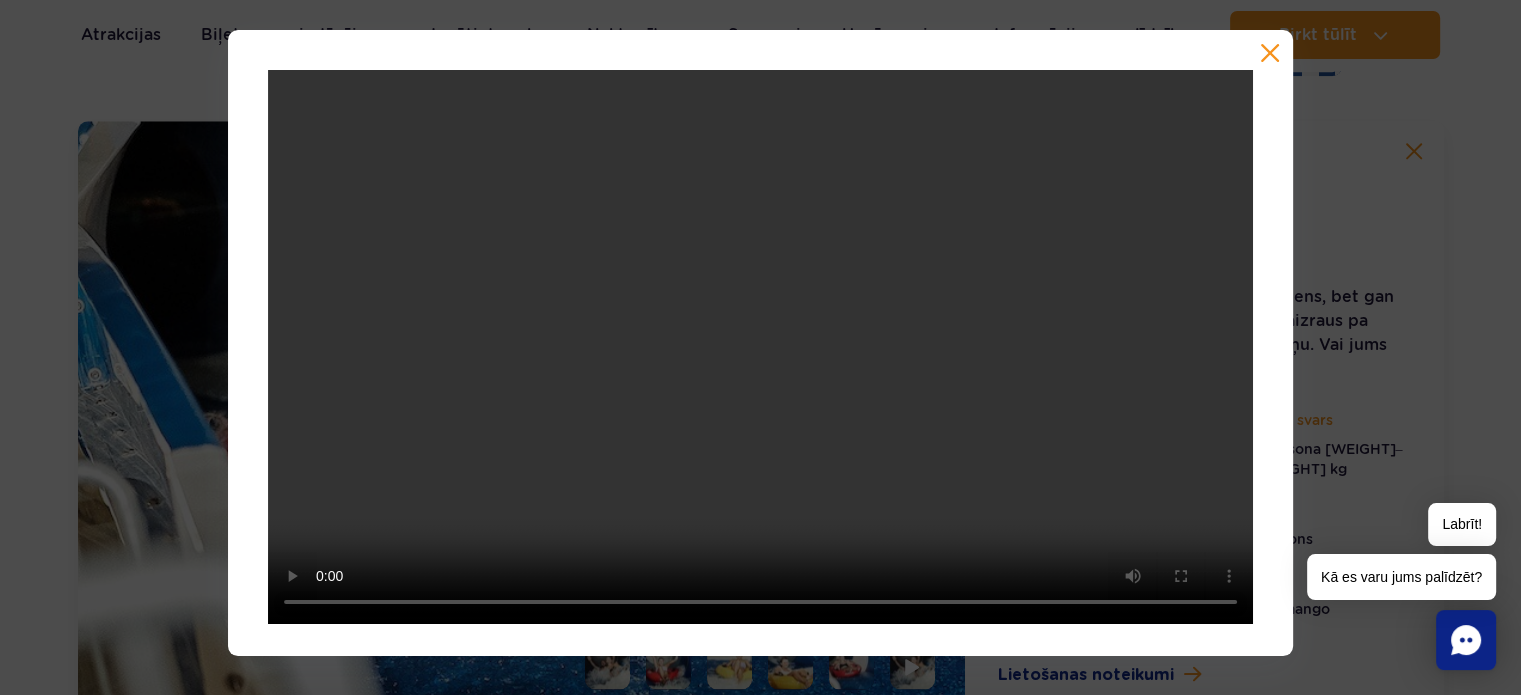 click at bounding box center [1270, 53] 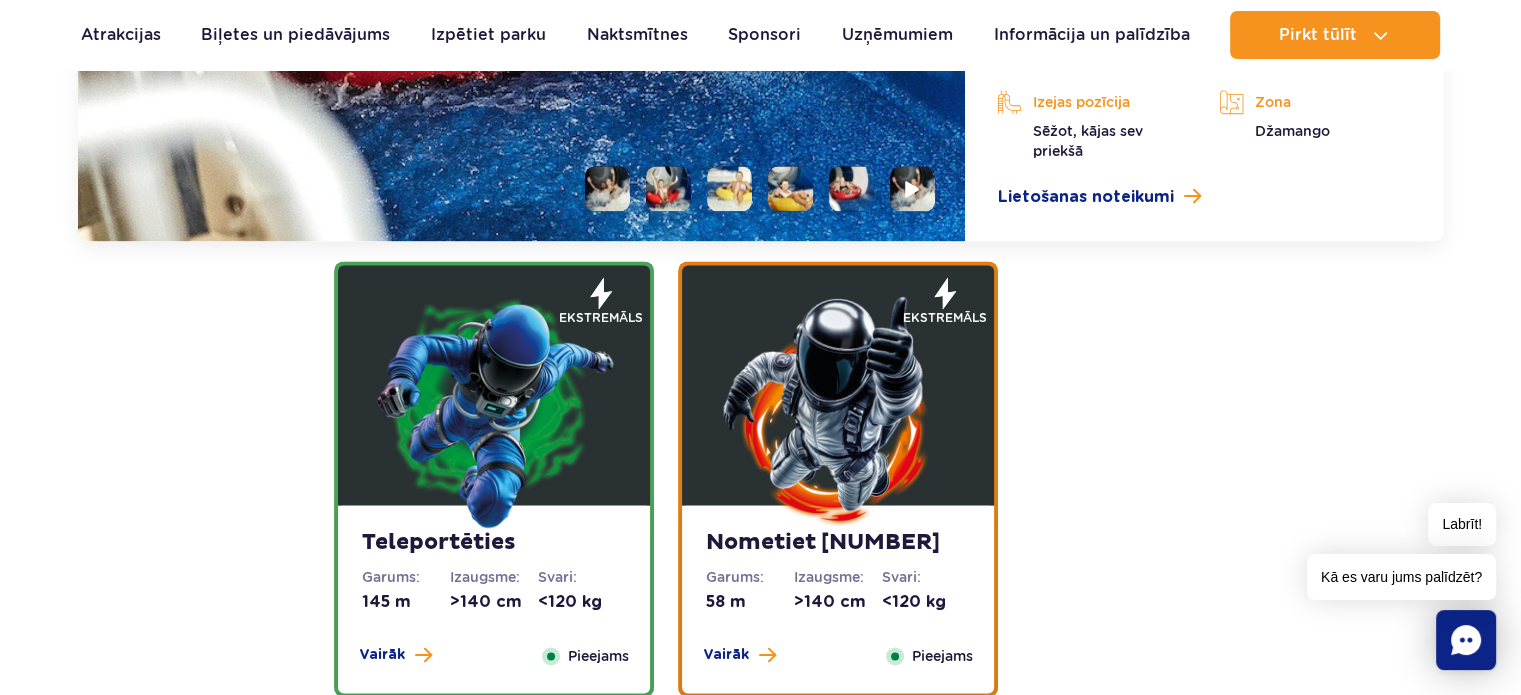 scroll, scrollTop: 2836, scrollLeft: 0, axis: vertical 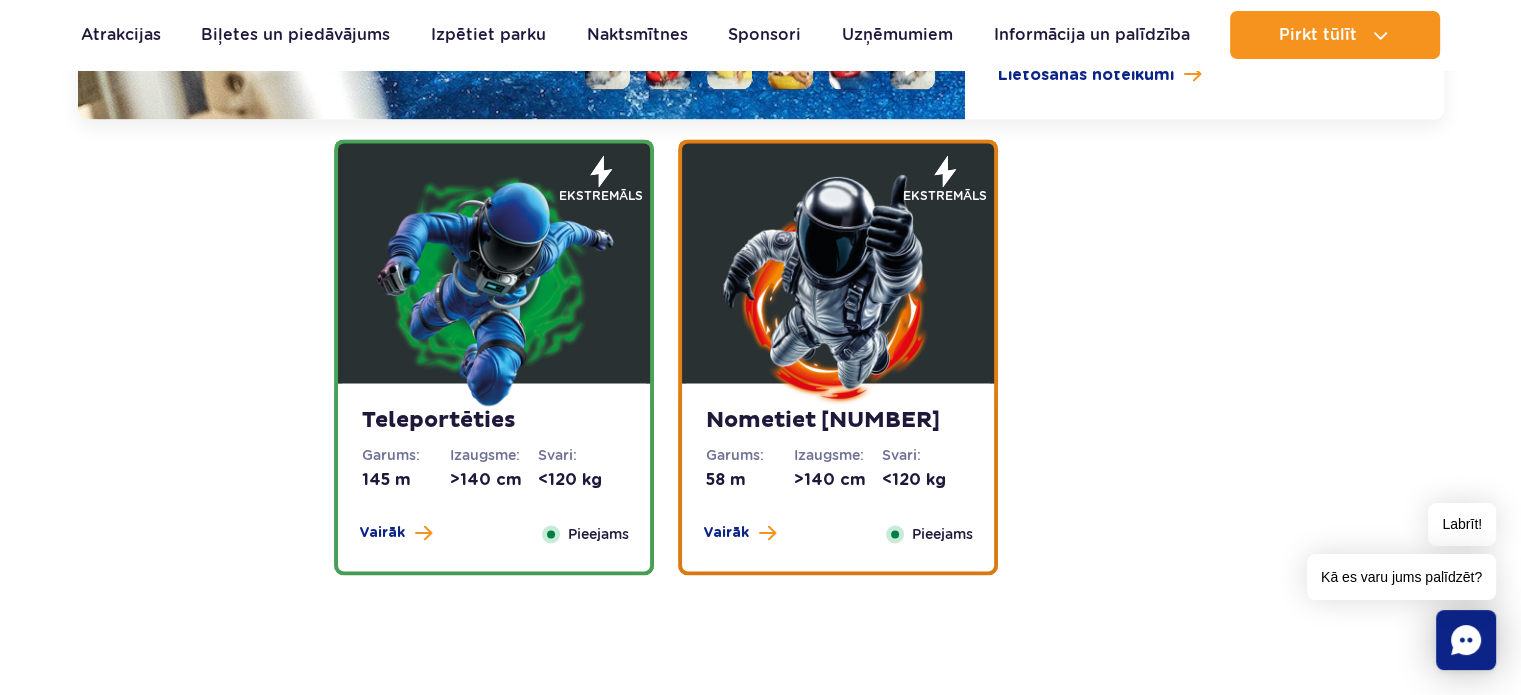 click at bounding box center (494, 288) 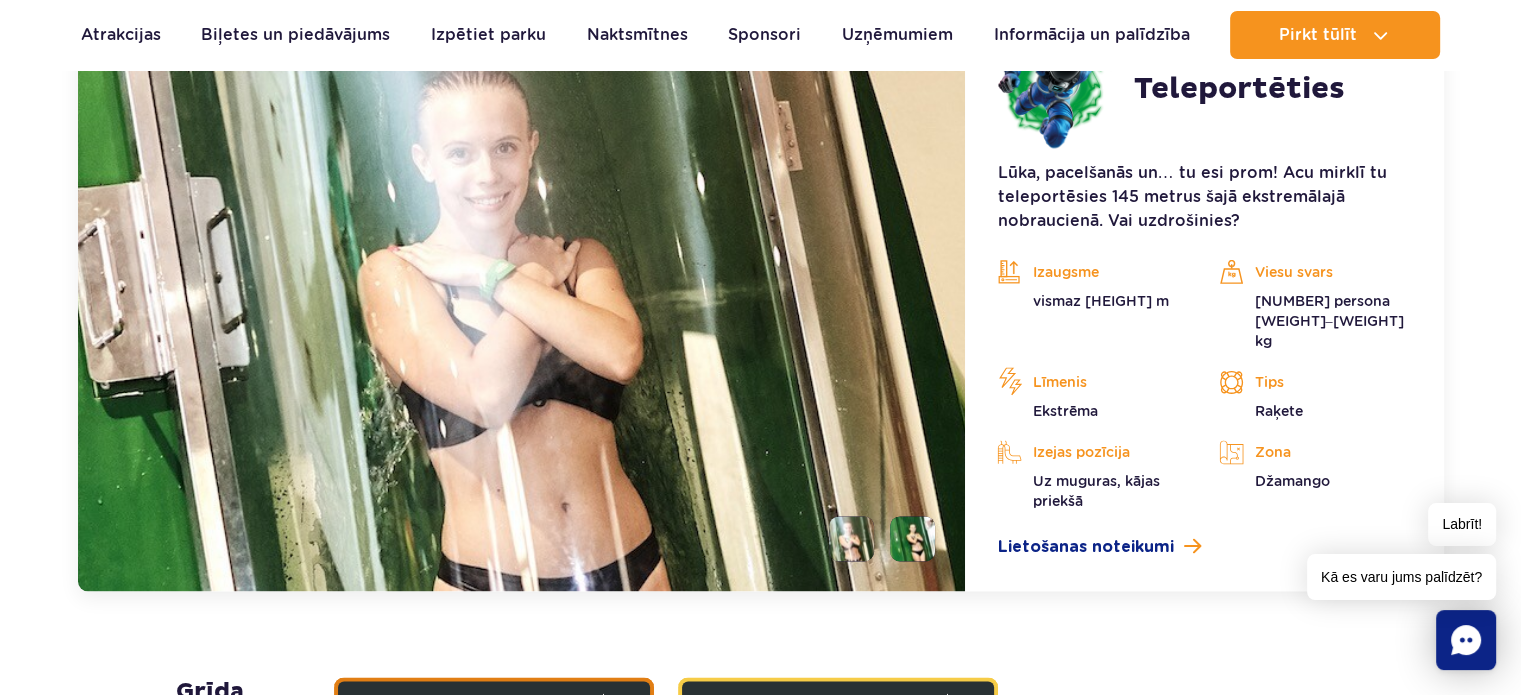 scroll, scrollTop: 2712, scrollLeft: 0, axis: vertical 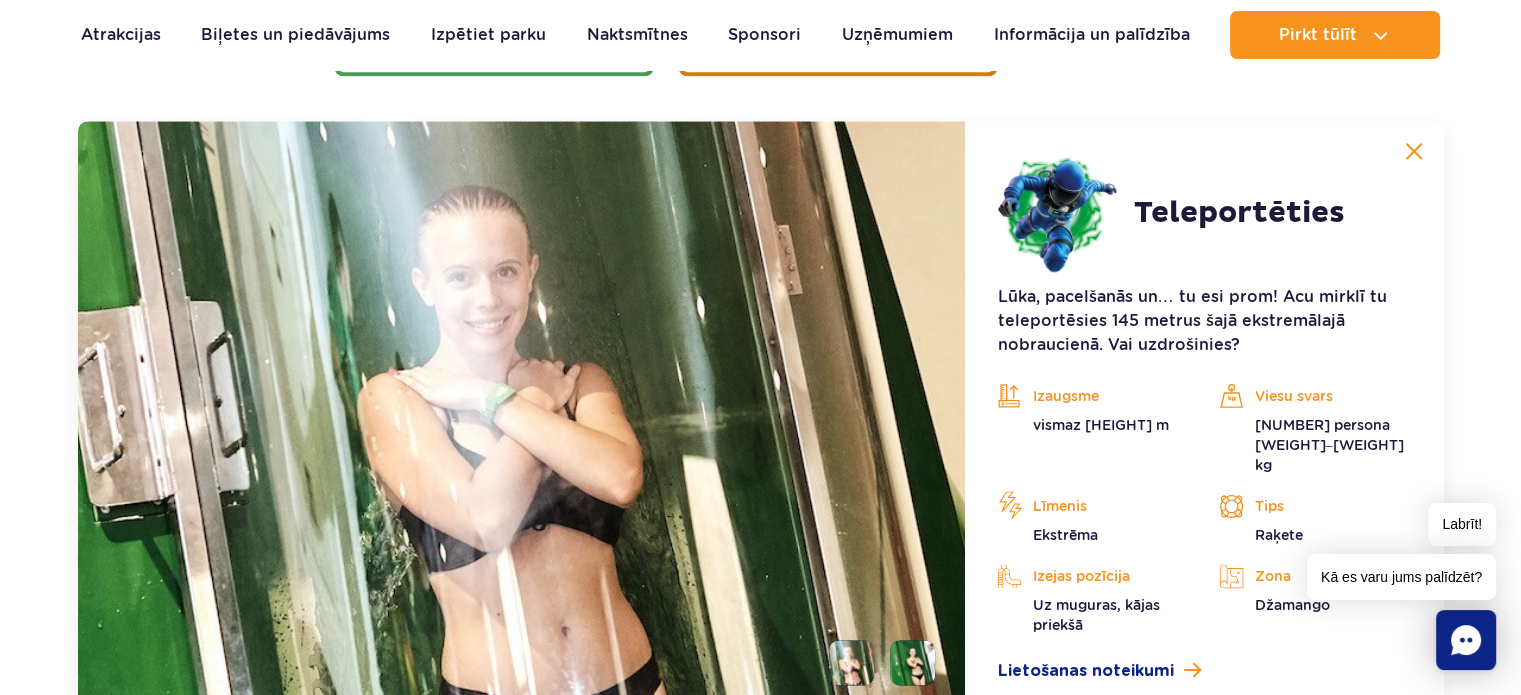 click at bounding box center (1414, 151) 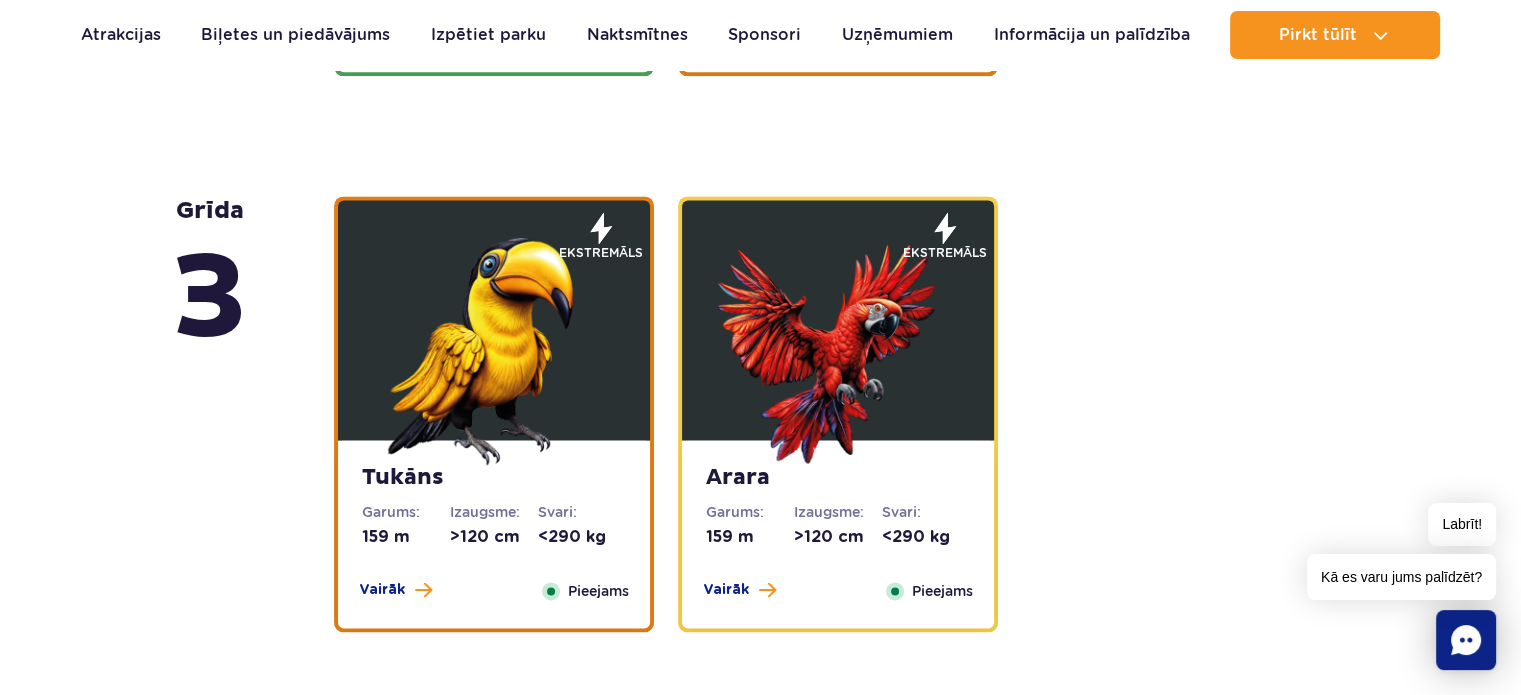 click at bounding box center (494, 345) 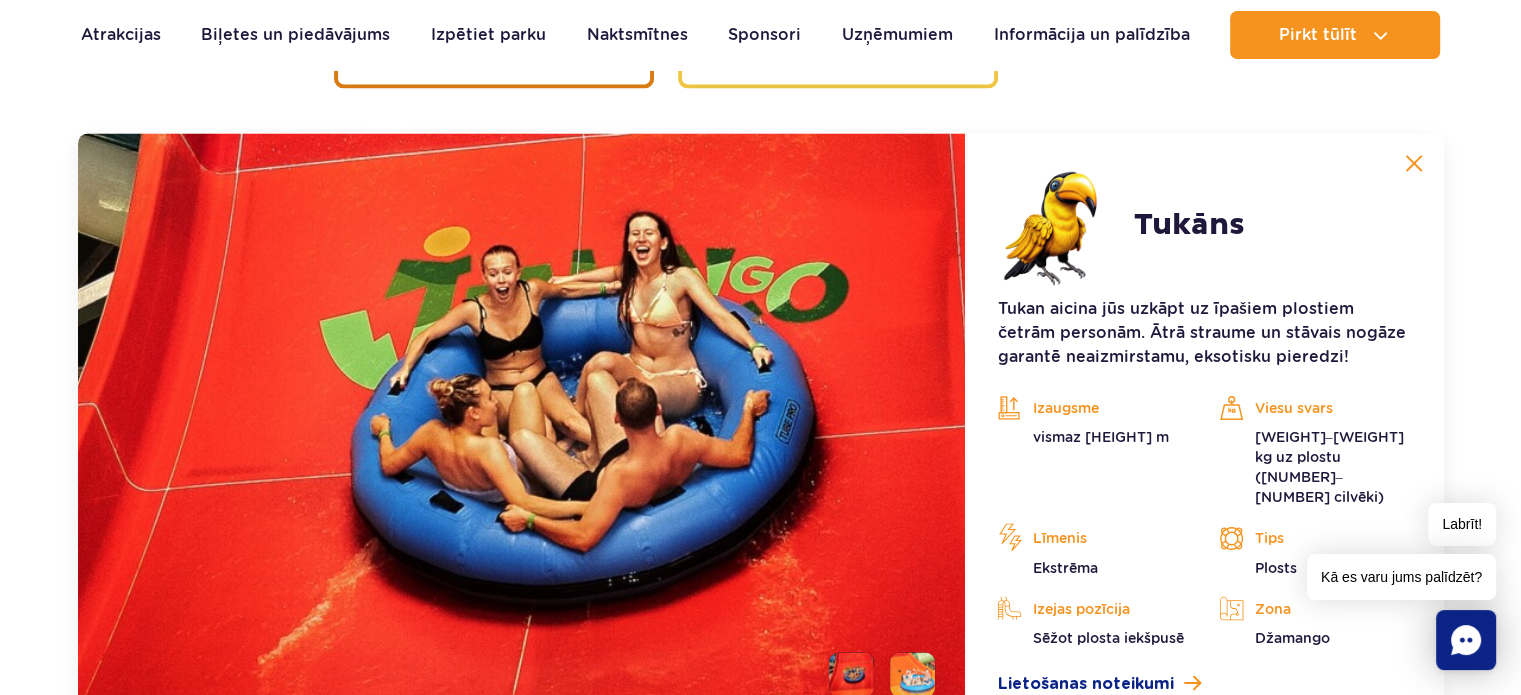 scroll, scrollTop: 3268, scrollLeft: 0, axis: vertical 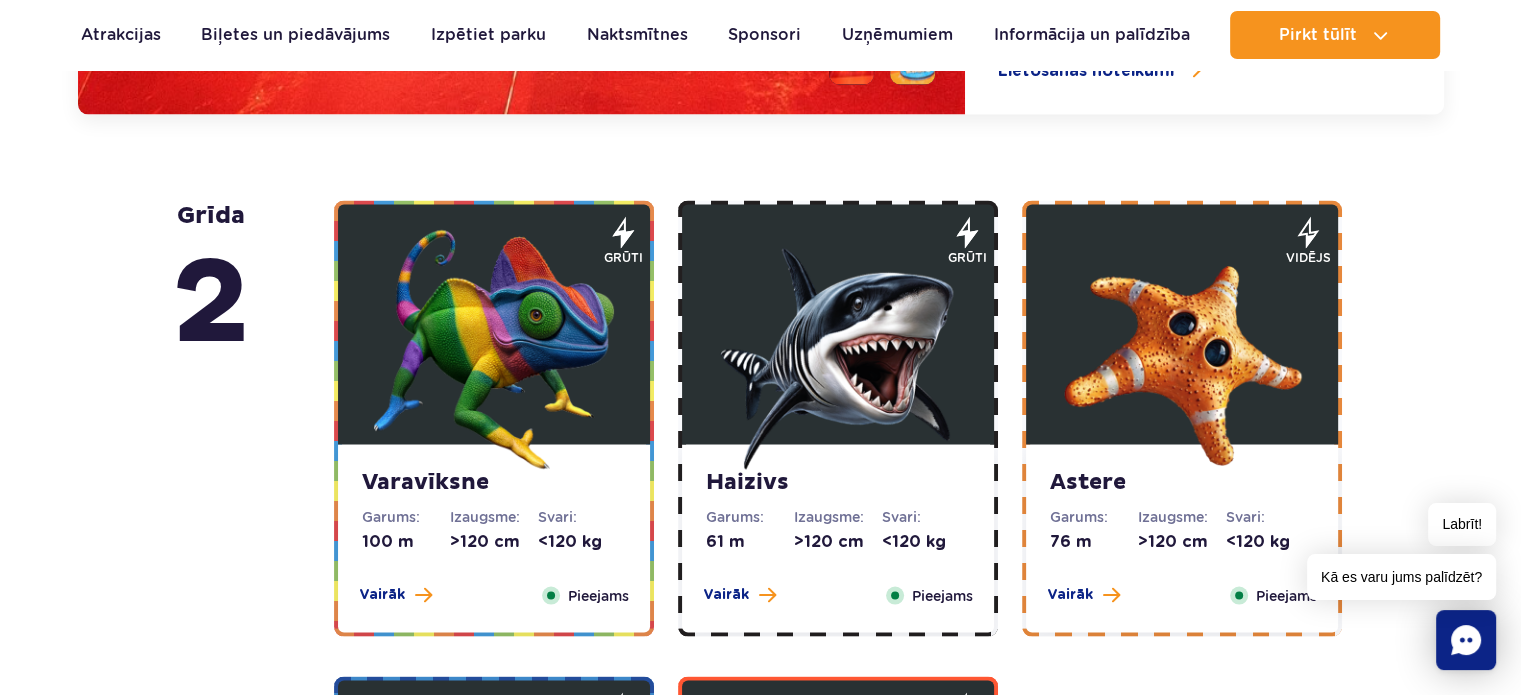 click at bounding box center [494, 350] 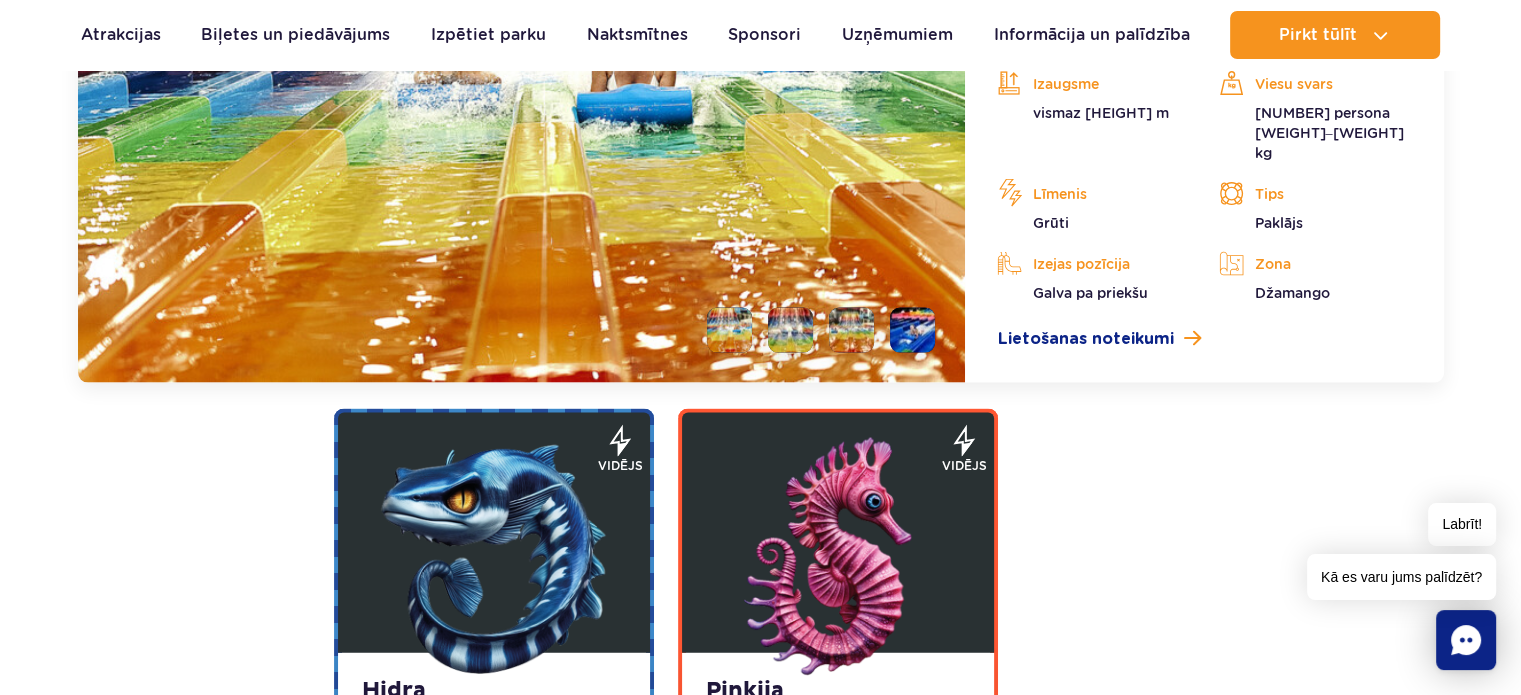 scroll, scrollTop: 4224, scrollLeft: 0, axis: vertical 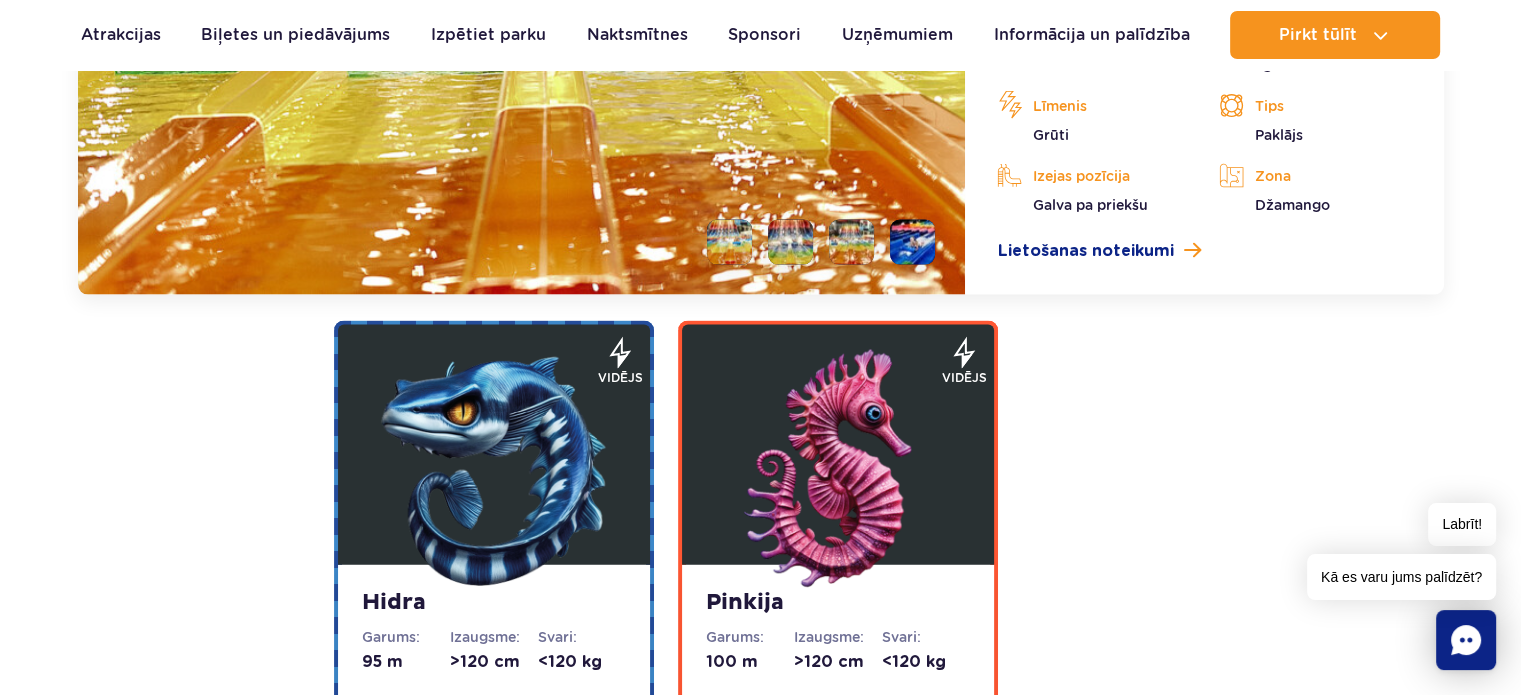 click at bounding box center [838, 470] 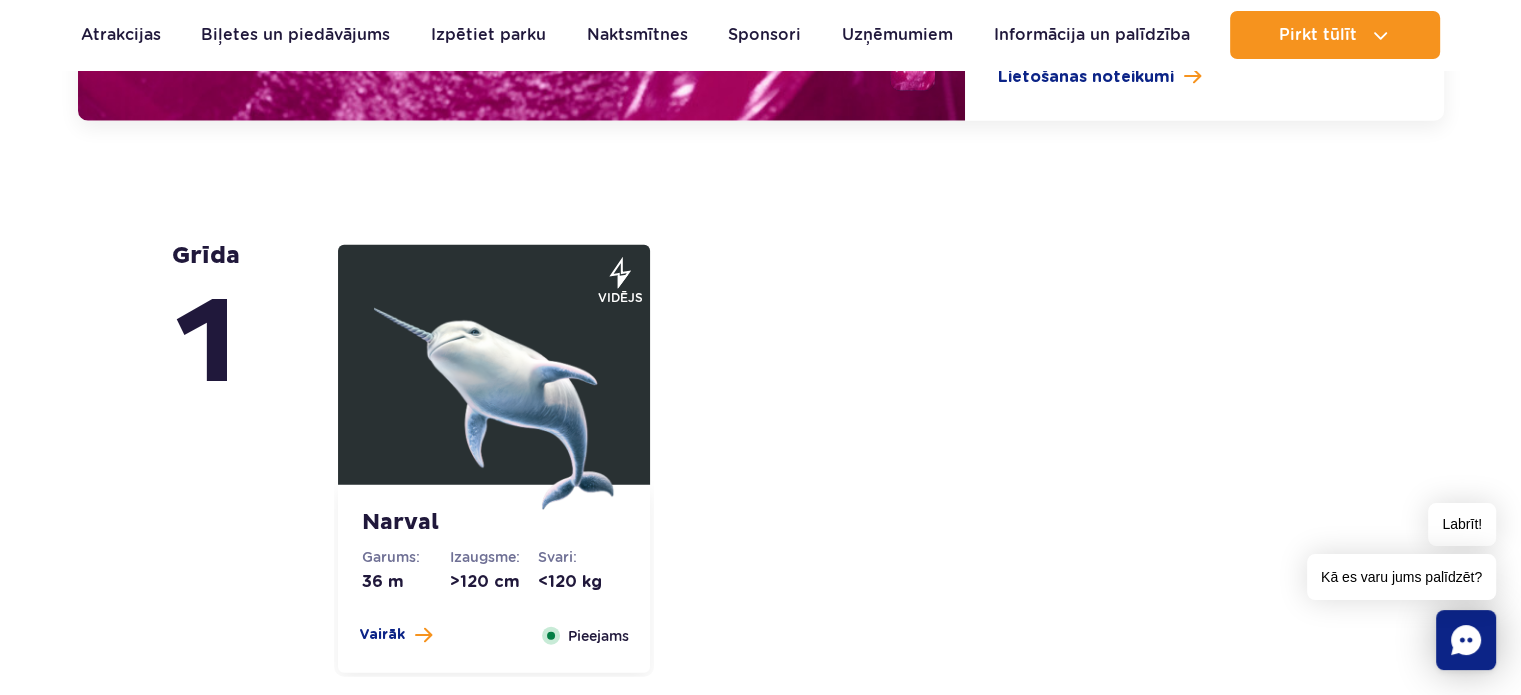 scroll, scrollTop: 4900, scrollLeft: 0, axis: vertical 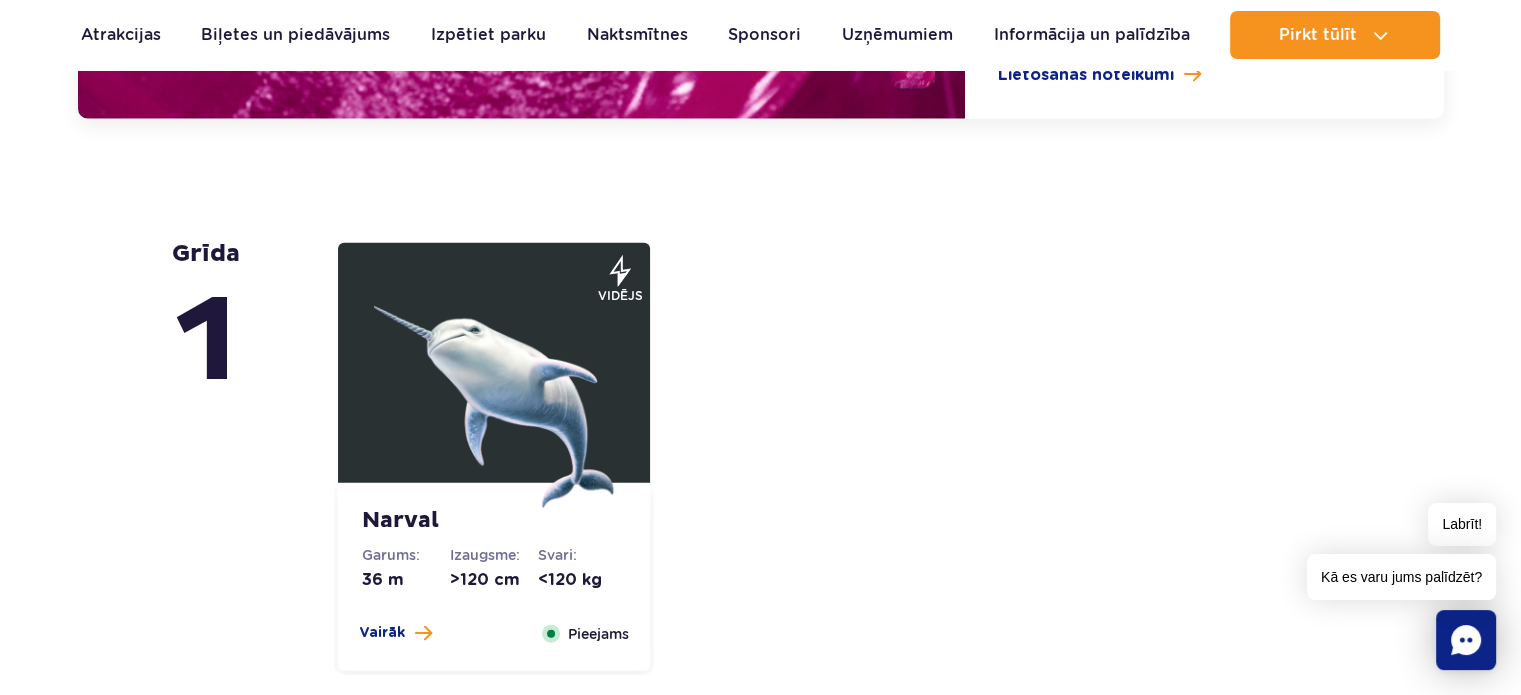 click at bounding box center [494, 388] 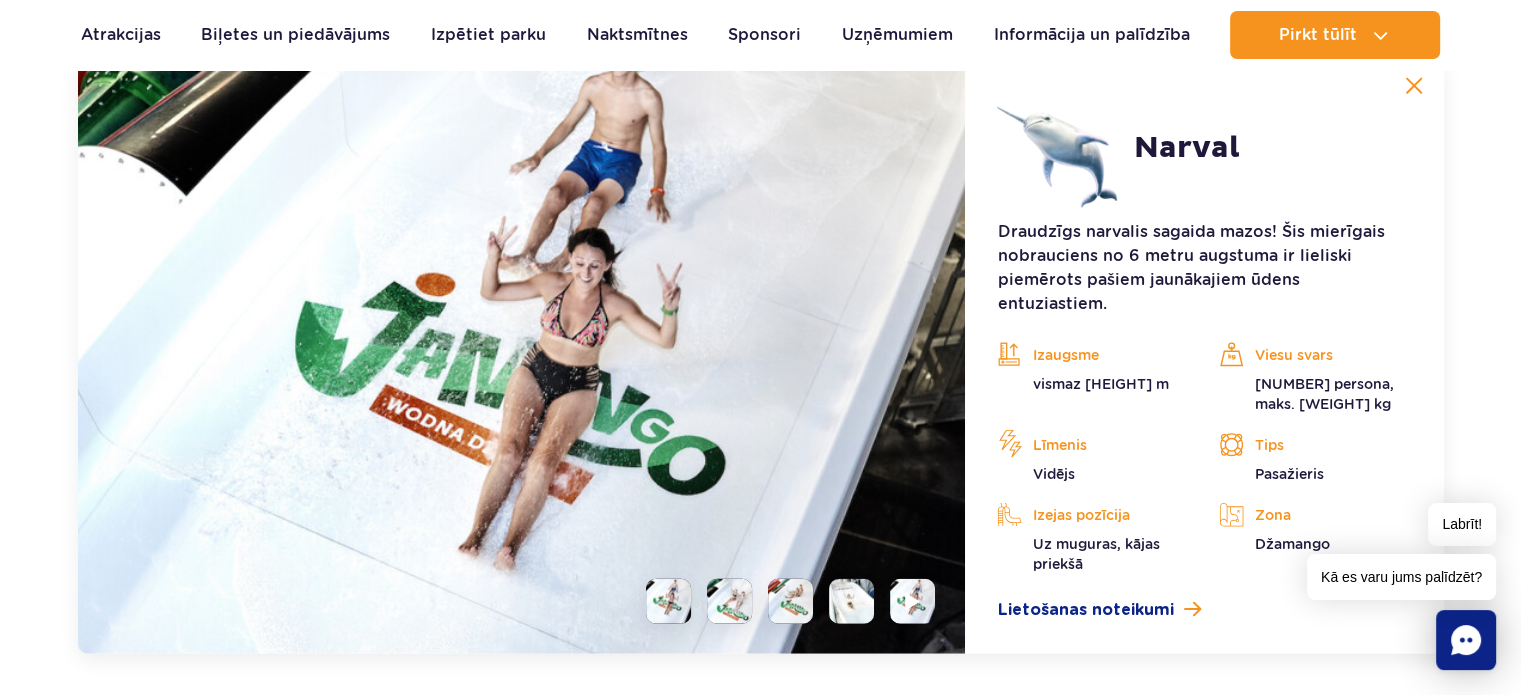 scroll, scrollTop: 4956, scrollLeft: 0, axis: vertical 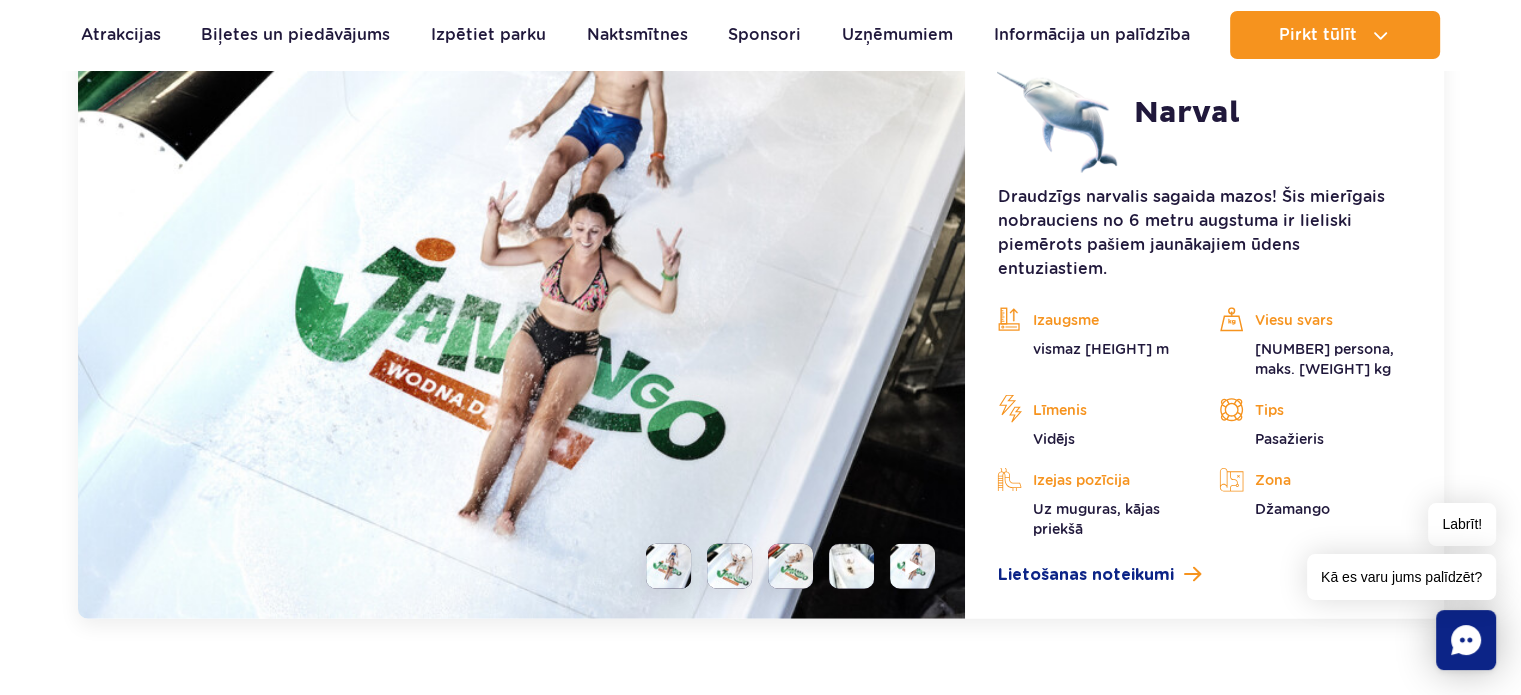 click at bounding box center [668, 566] 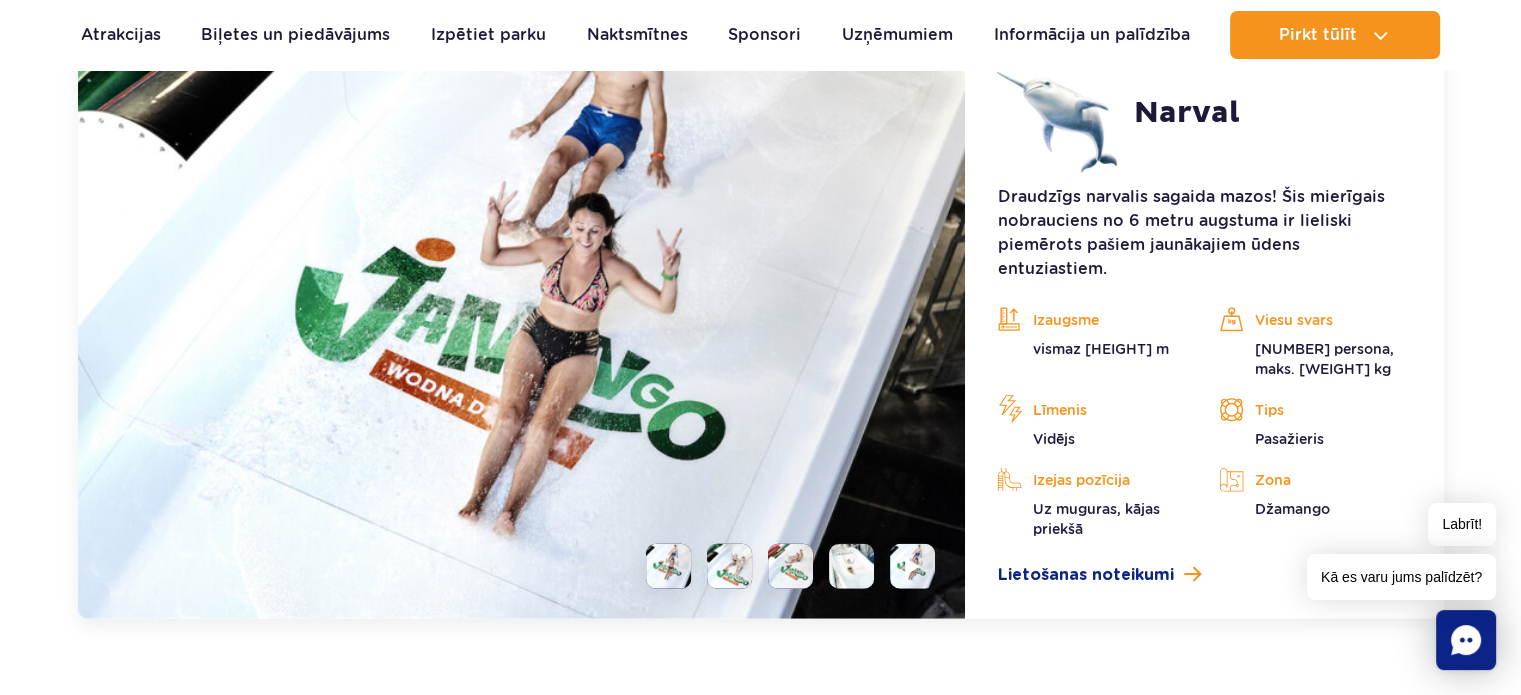 click at bounding box center [729, 566] 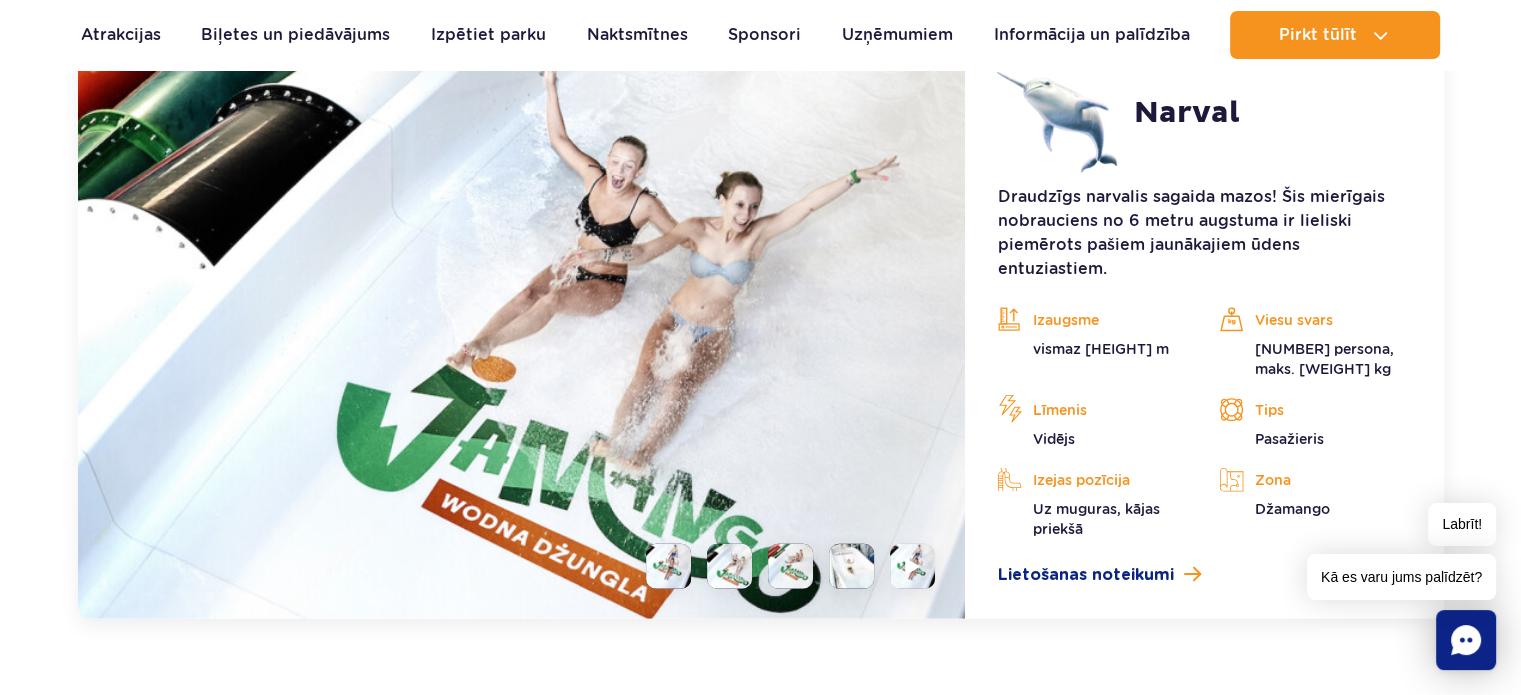 click at bounding box center (790, 566) 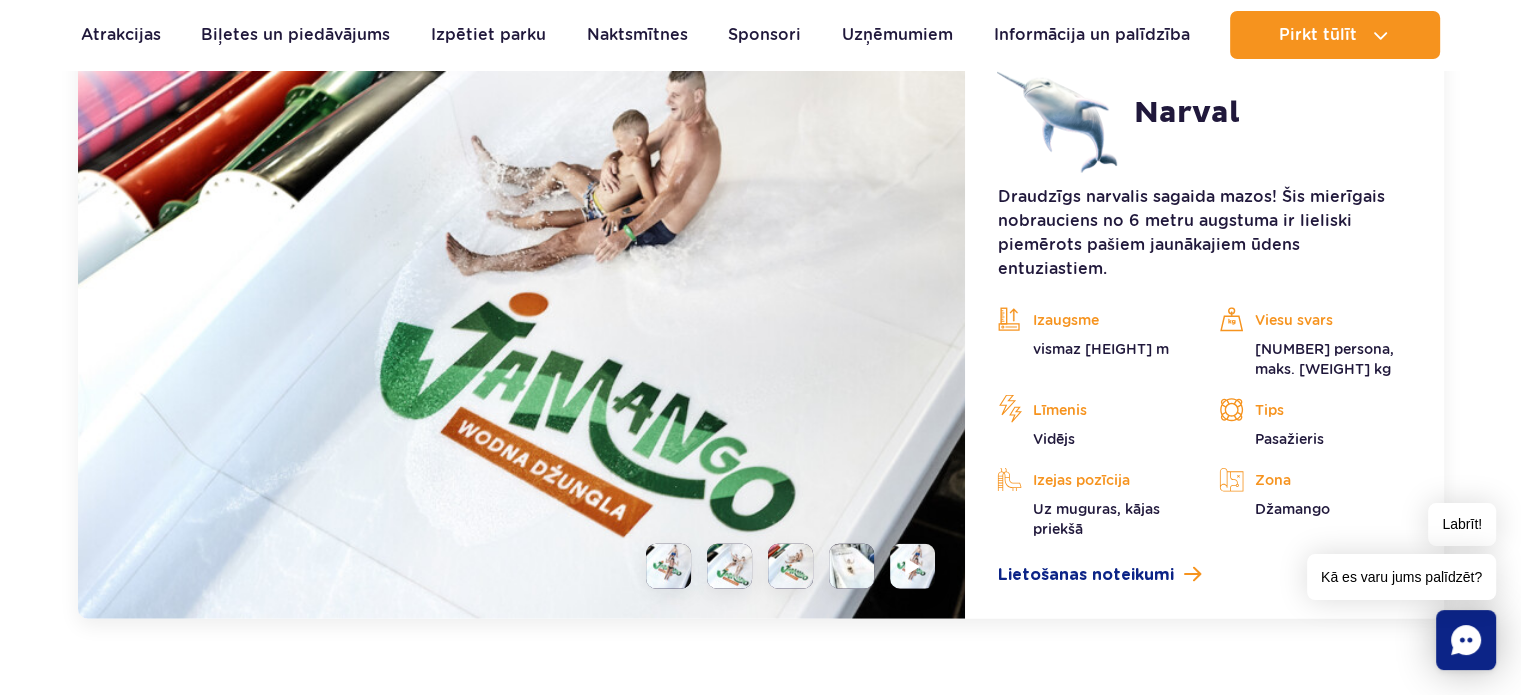 click at bounding box center [851, 566] 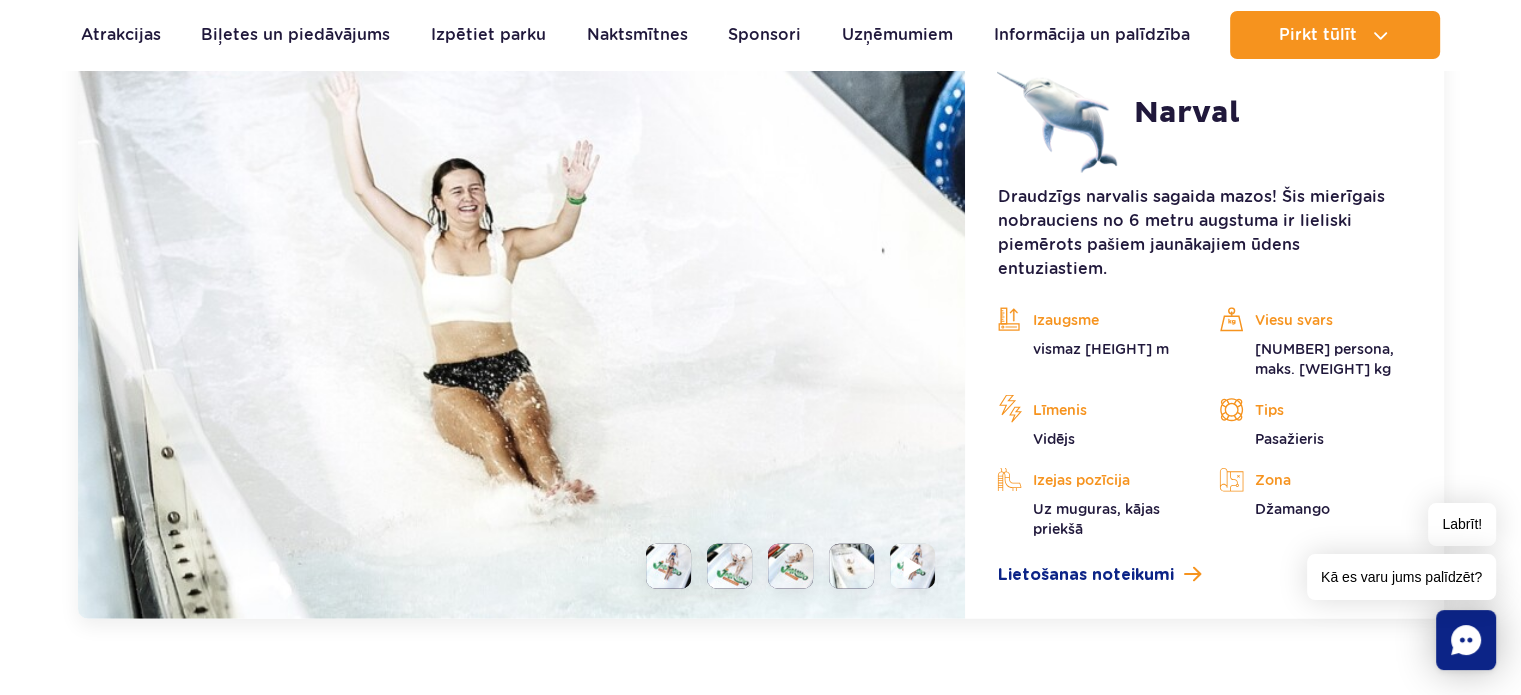 click at bounding box center [913, 566] 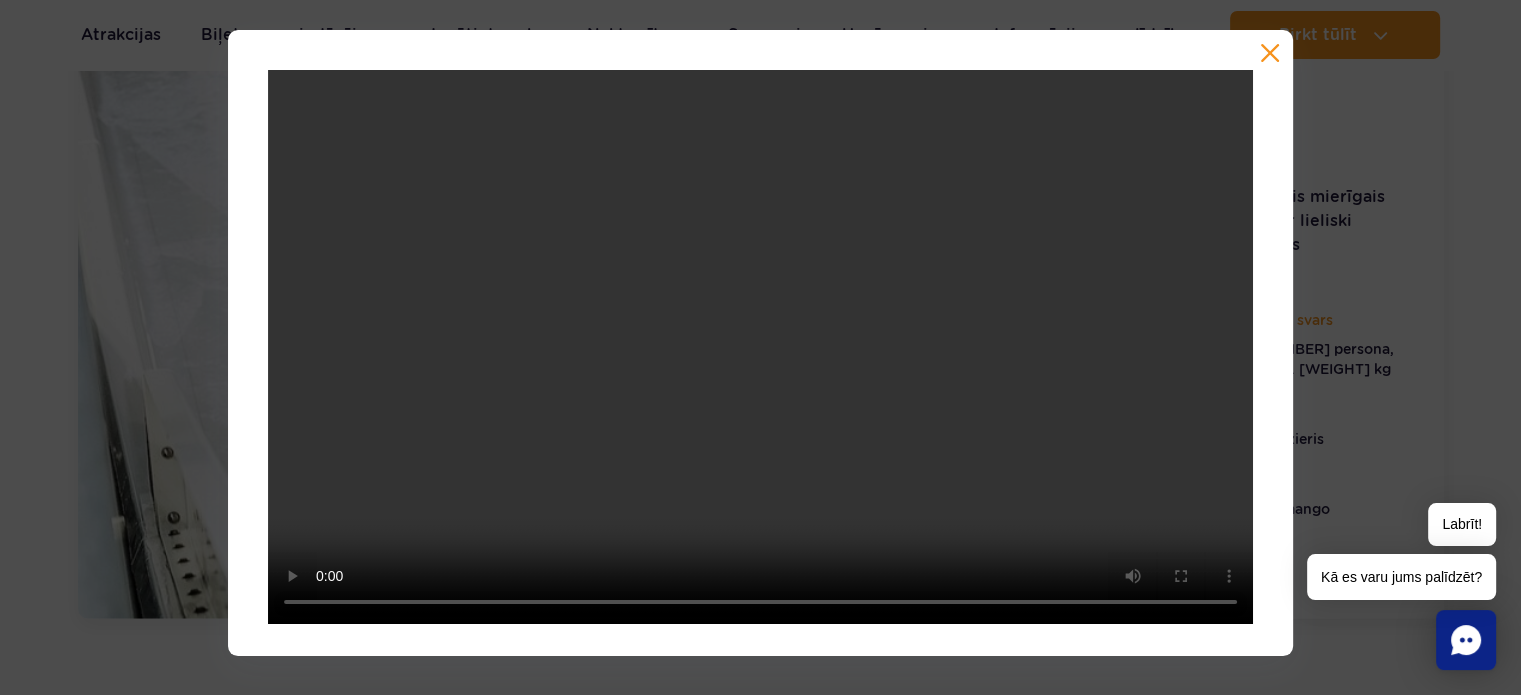 click at bounding box center (1270, 53) 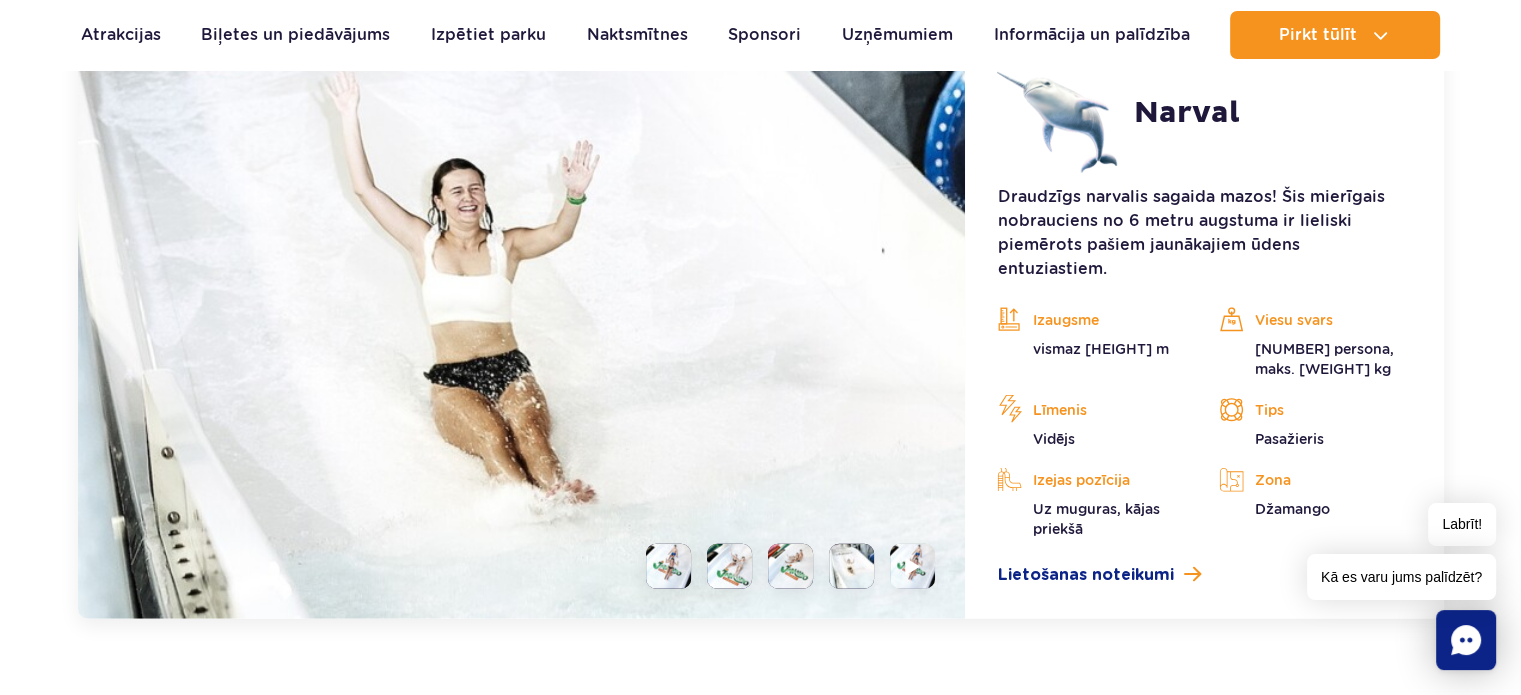 click at bounding box center [522, 320] 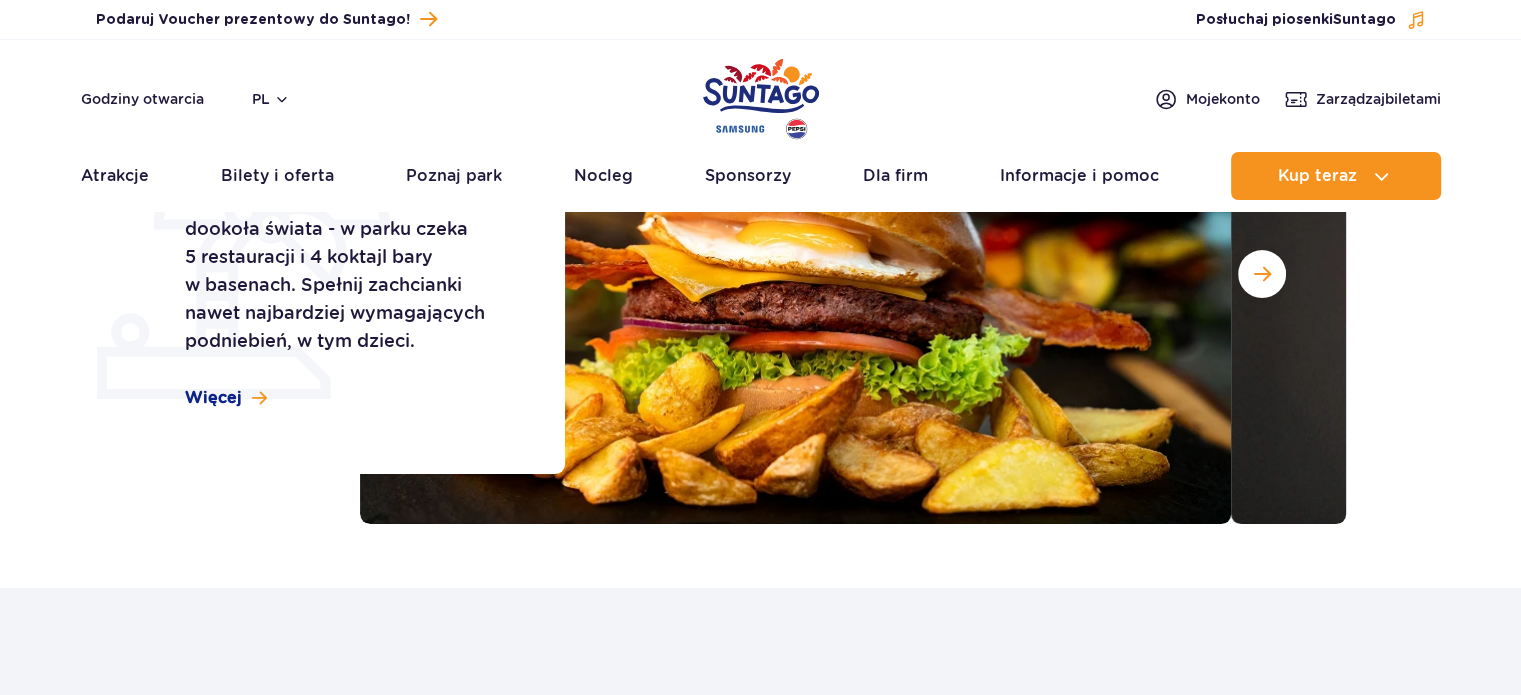 scroll, scrollTop: 300, scrollLeft: 0, axis: vertical 